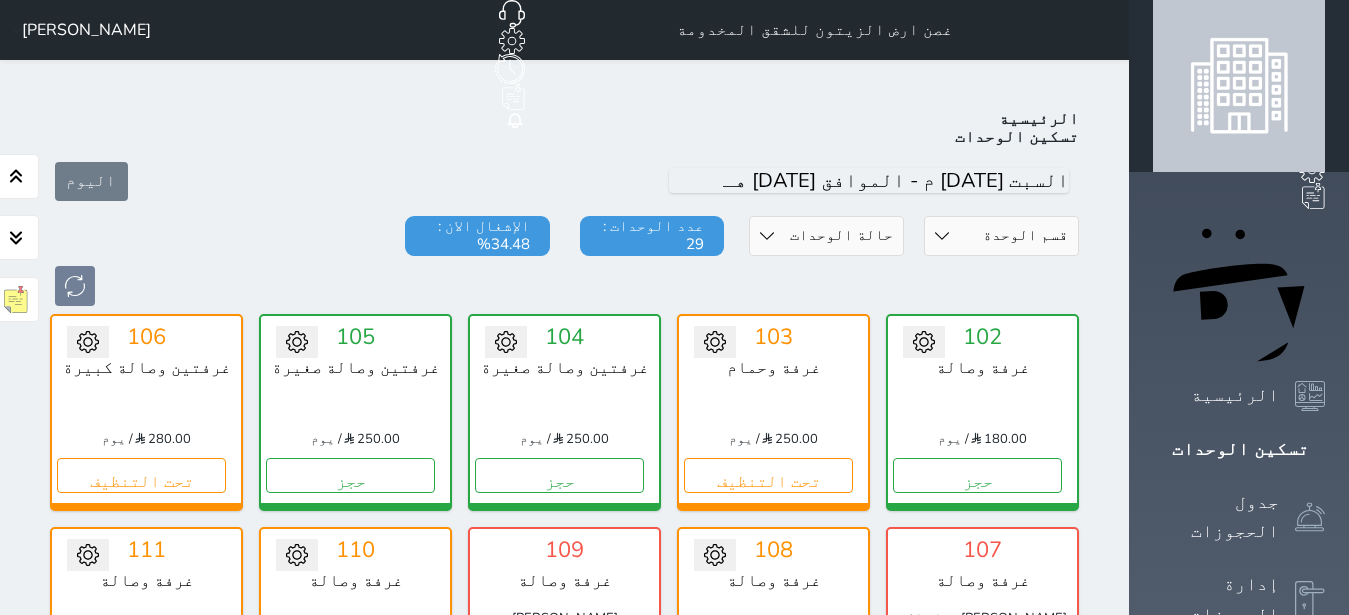 click on "تحت التنظيف" at bounding box center [768, 902] 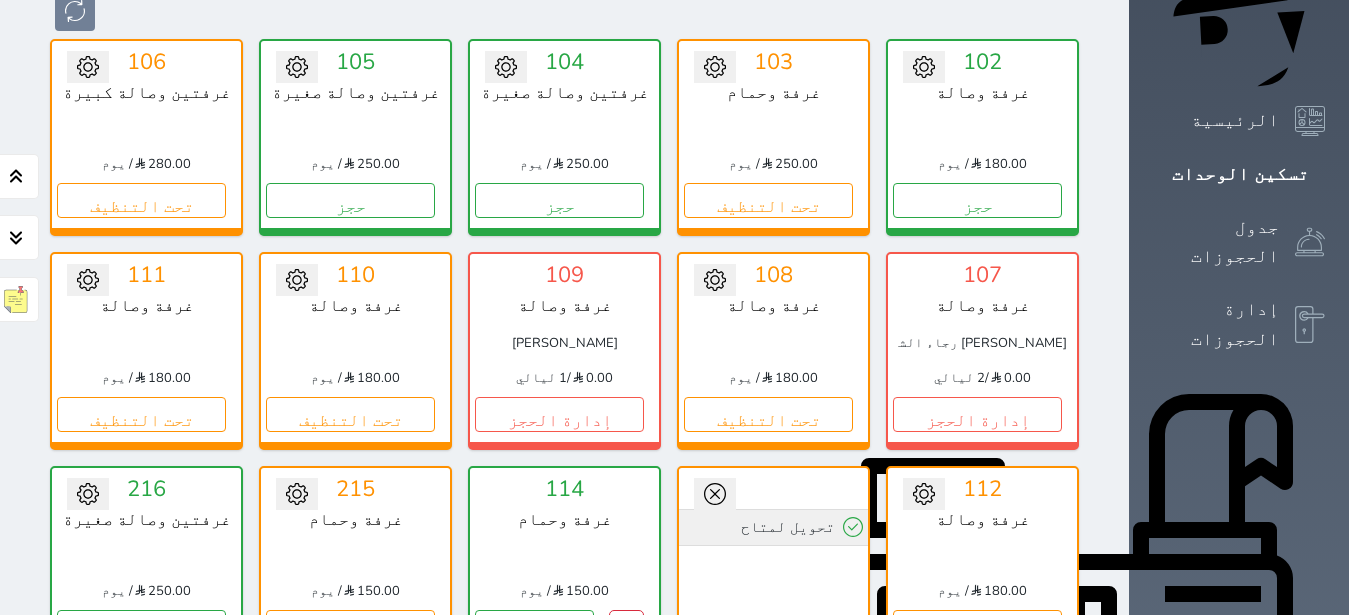 scroll, scrollTop: 275, scrollLeft: 0, axis: vertical 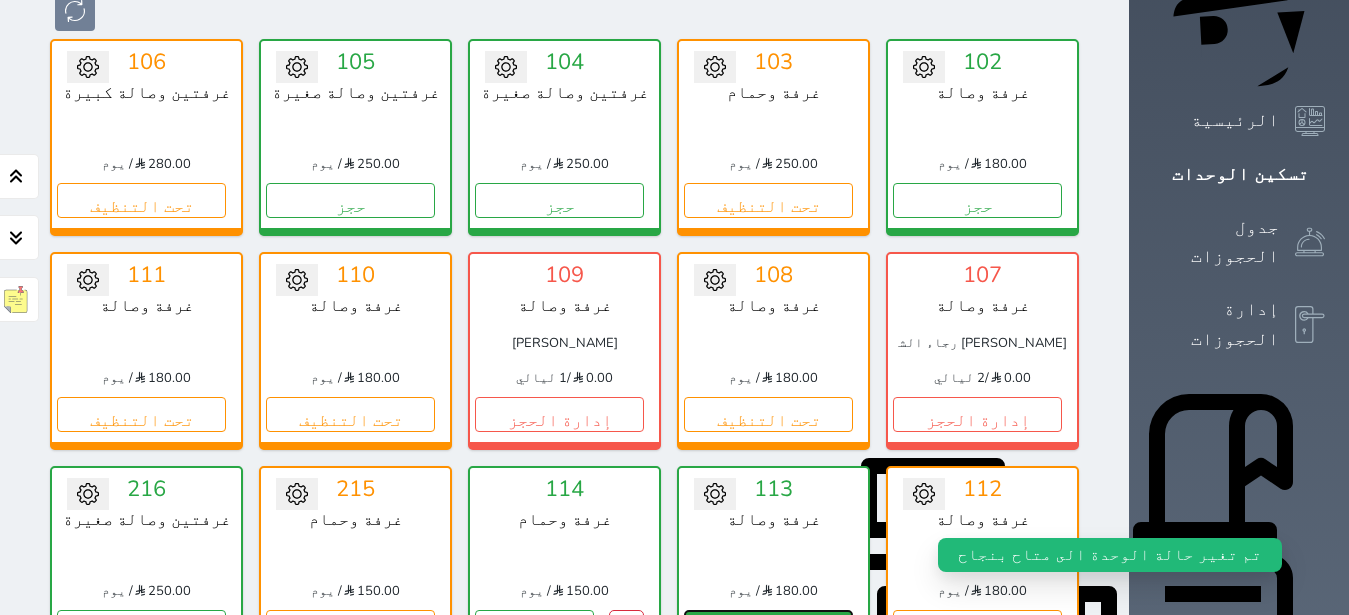 click on "حجز" at bounding box center (768, 627) 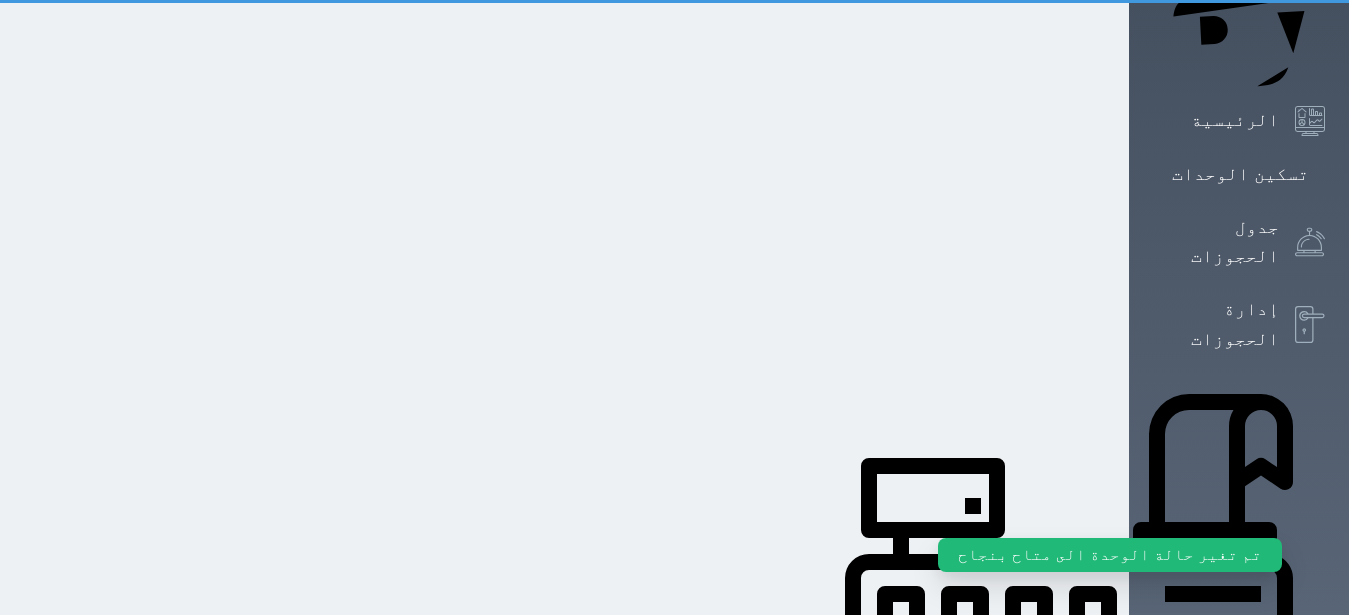 select on "1" 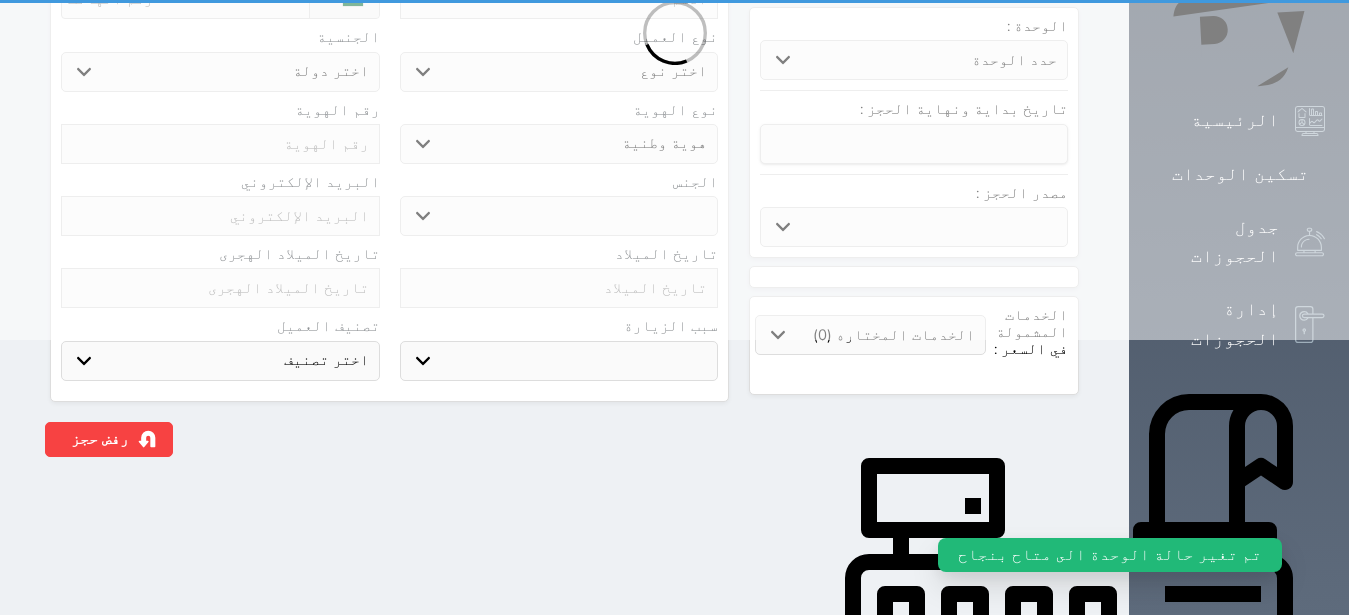 scroll, scrollTop: 0, scrollLeft: 0, axis: both 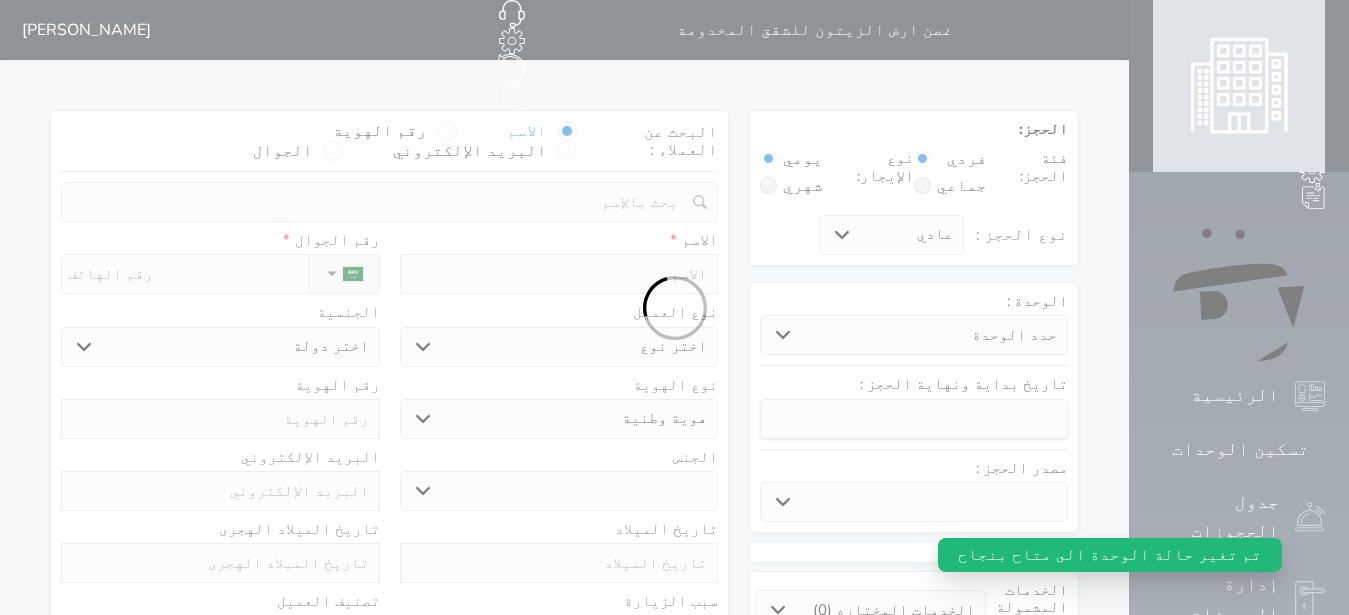 select 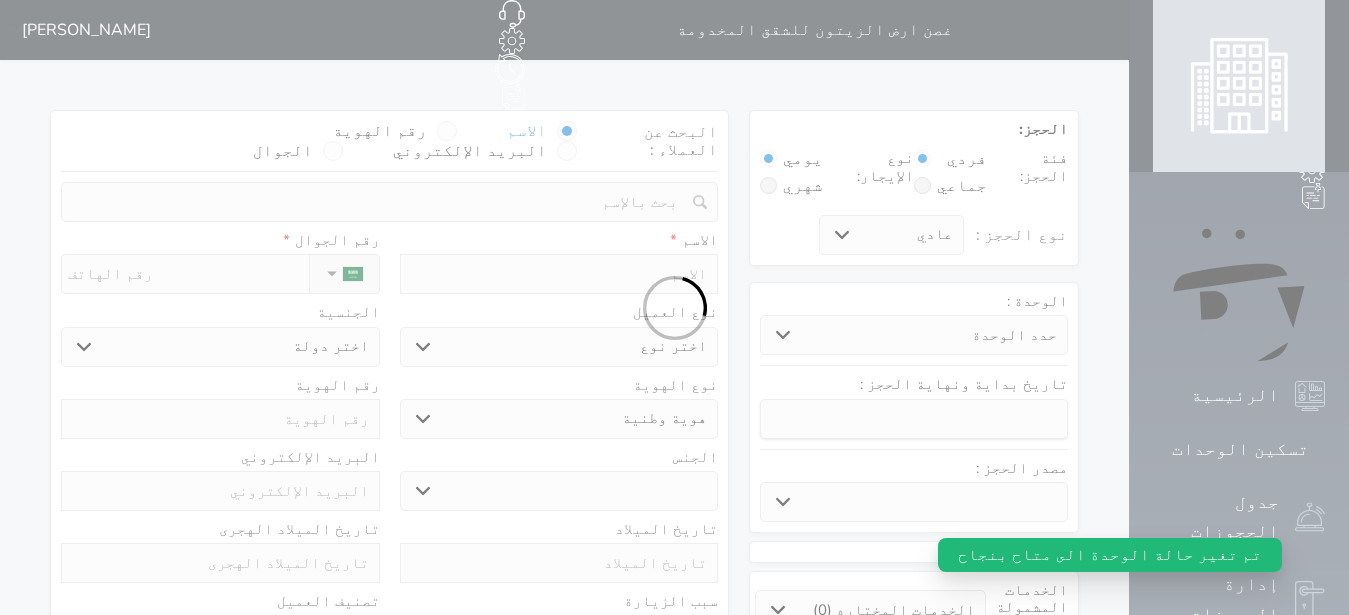 select 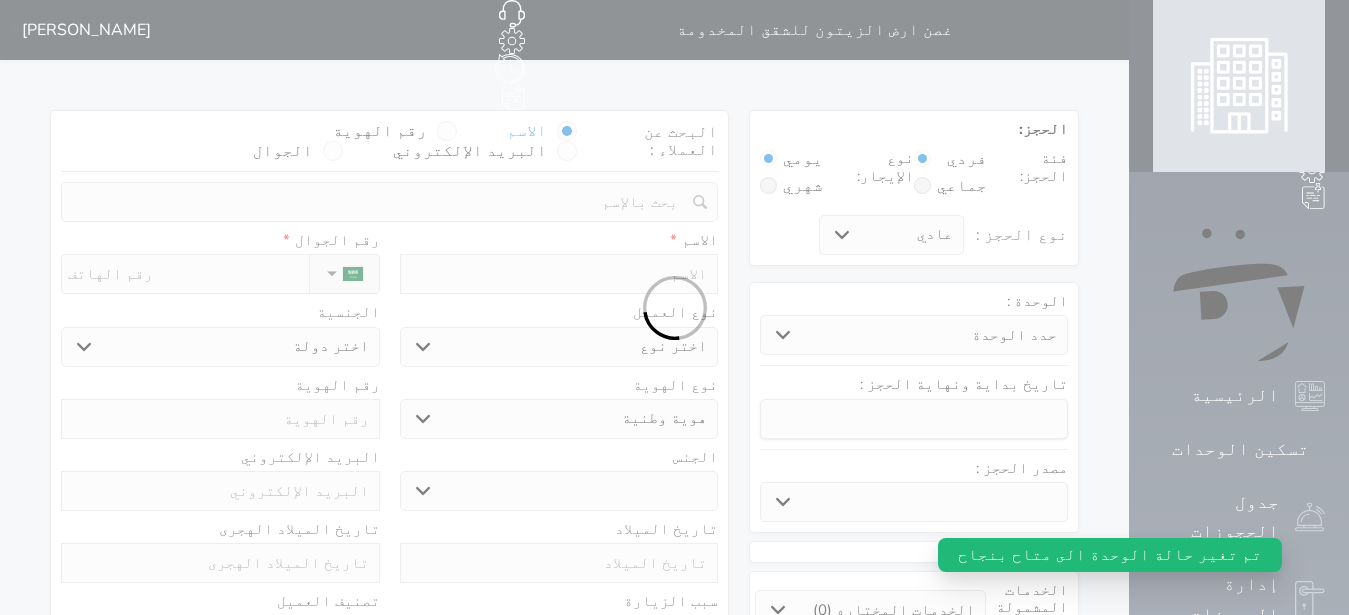select 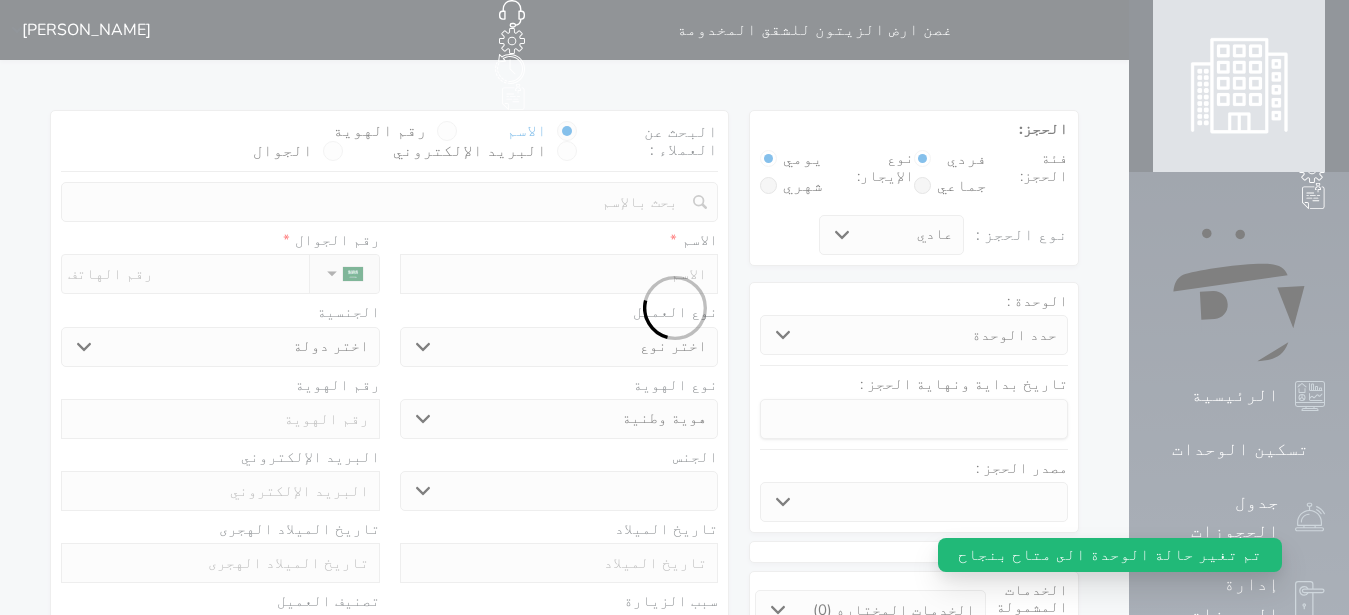 select 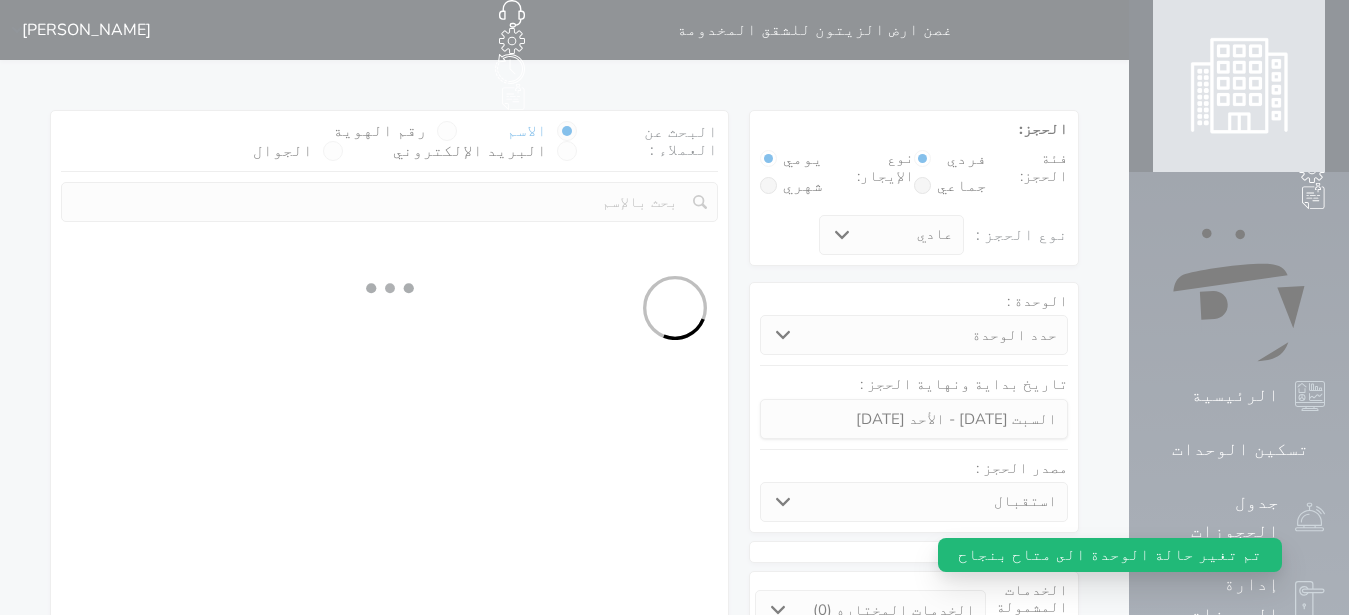 select 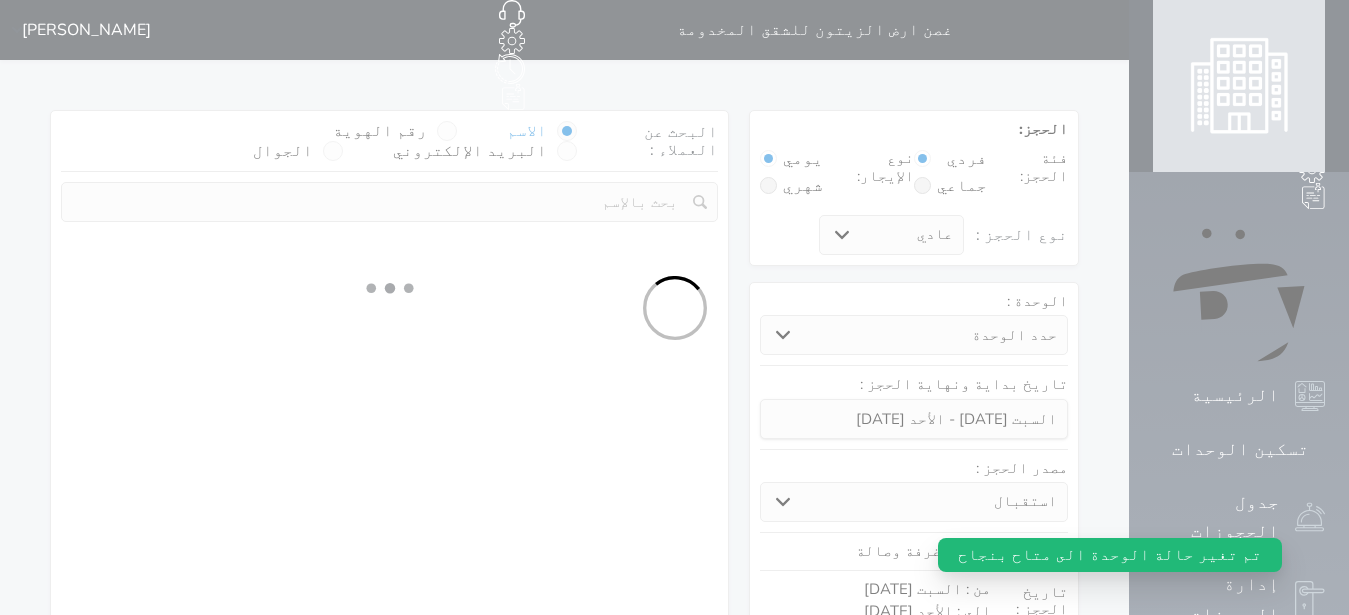 select on "113" 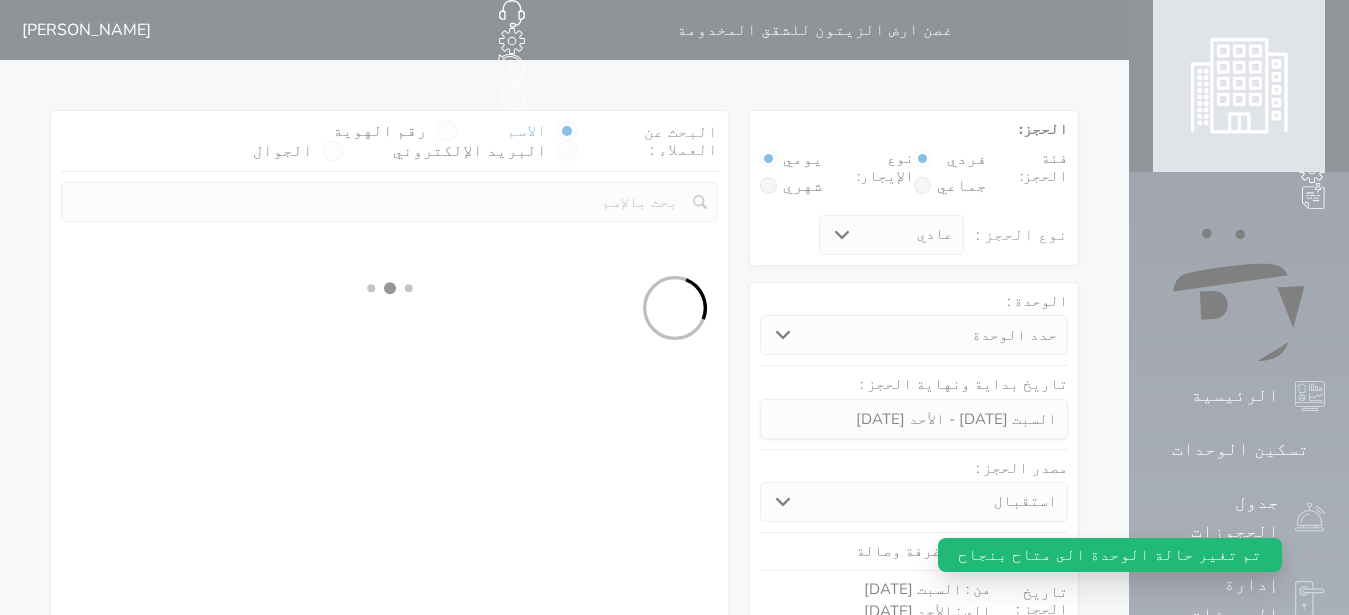 select on "1" 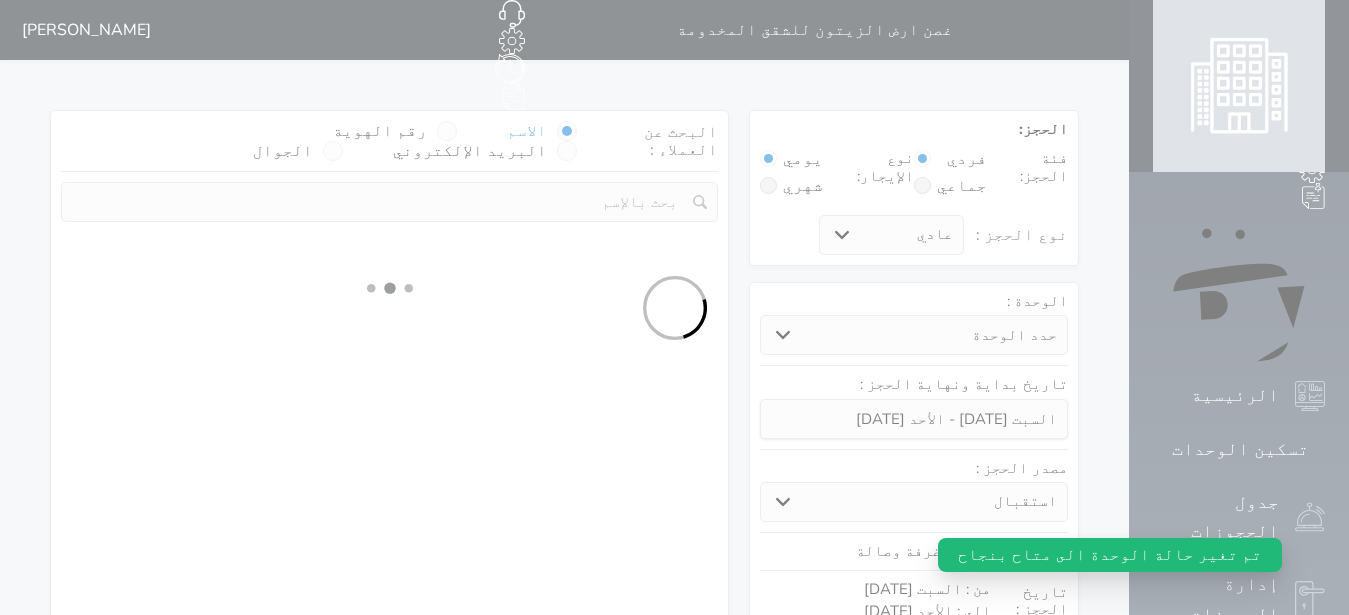 select 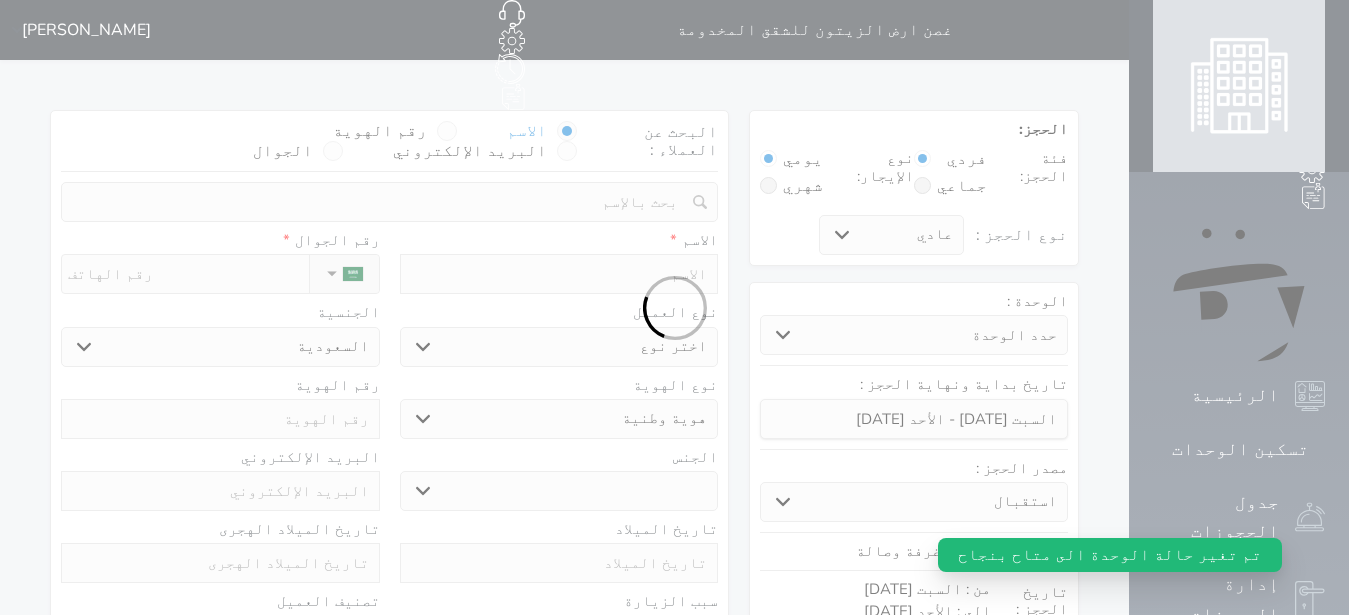 select 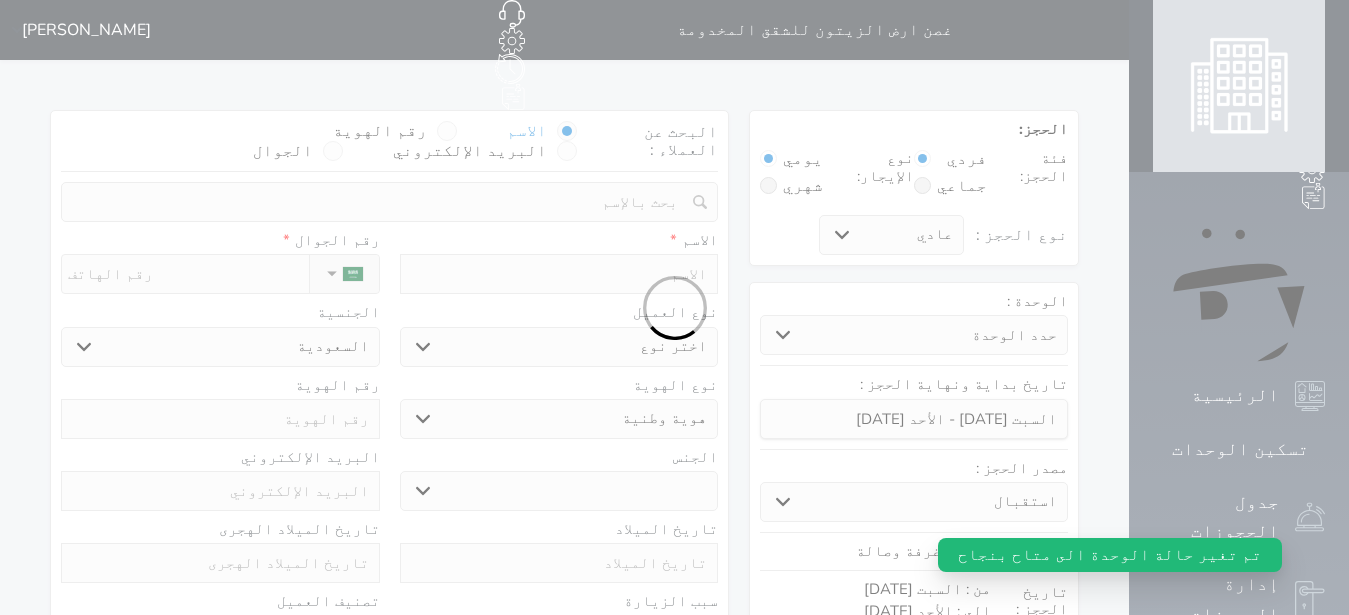 select 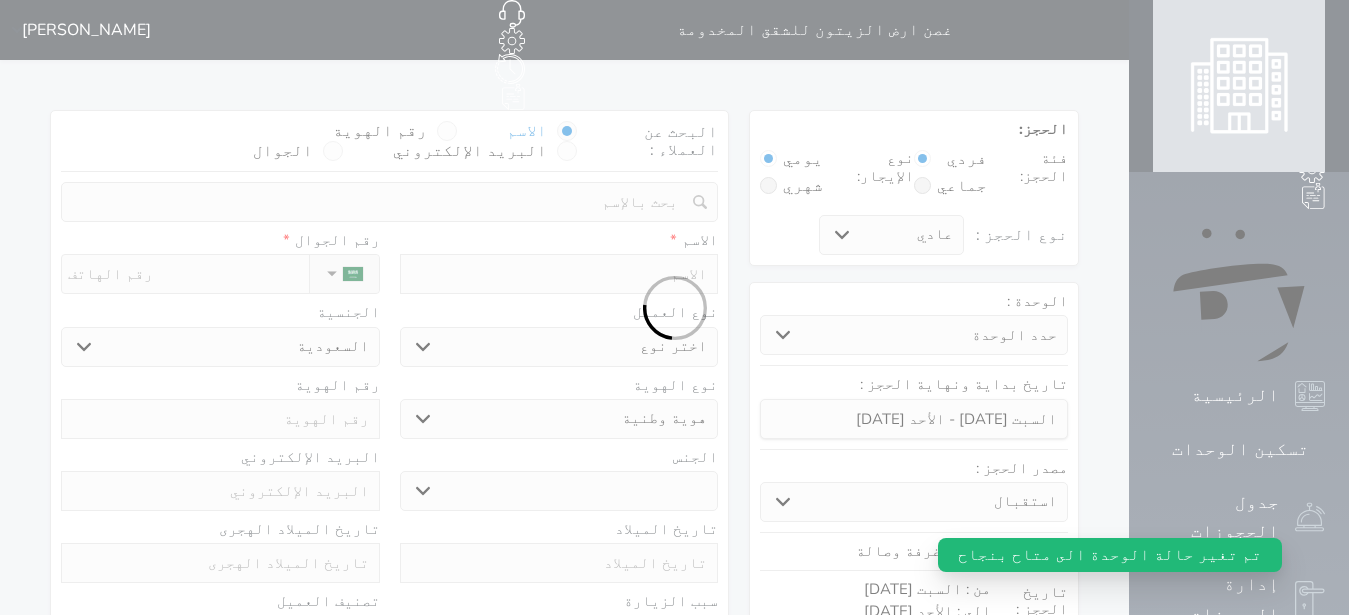 select on "1" 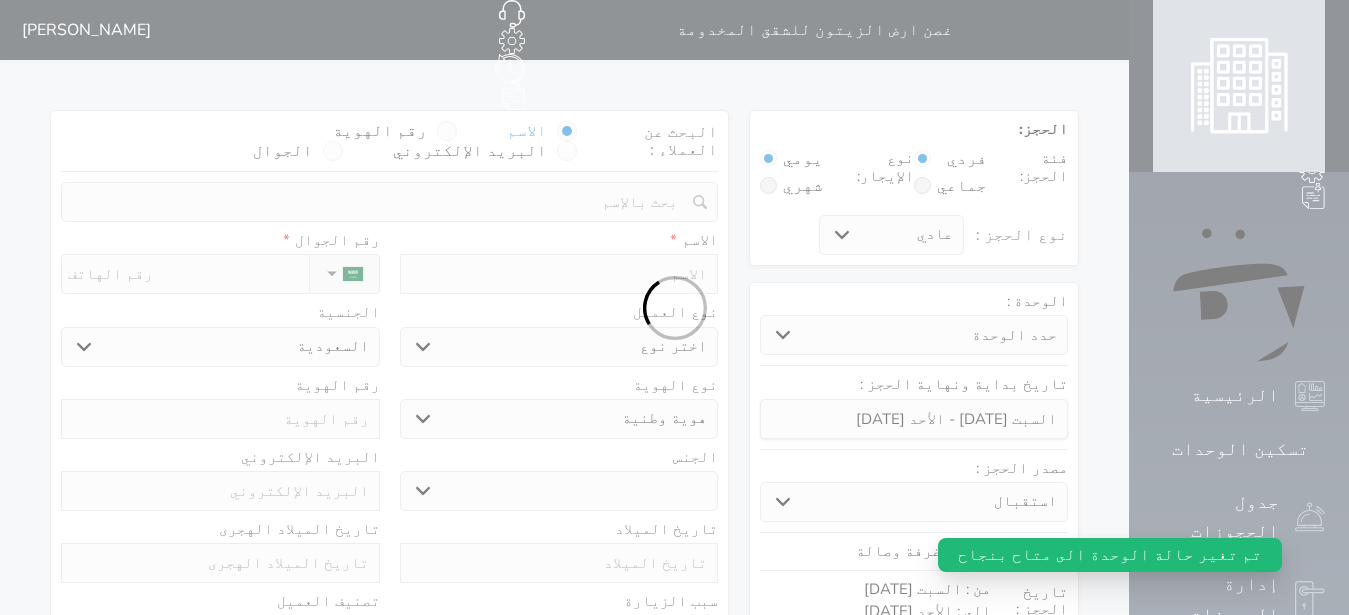 select on "7" 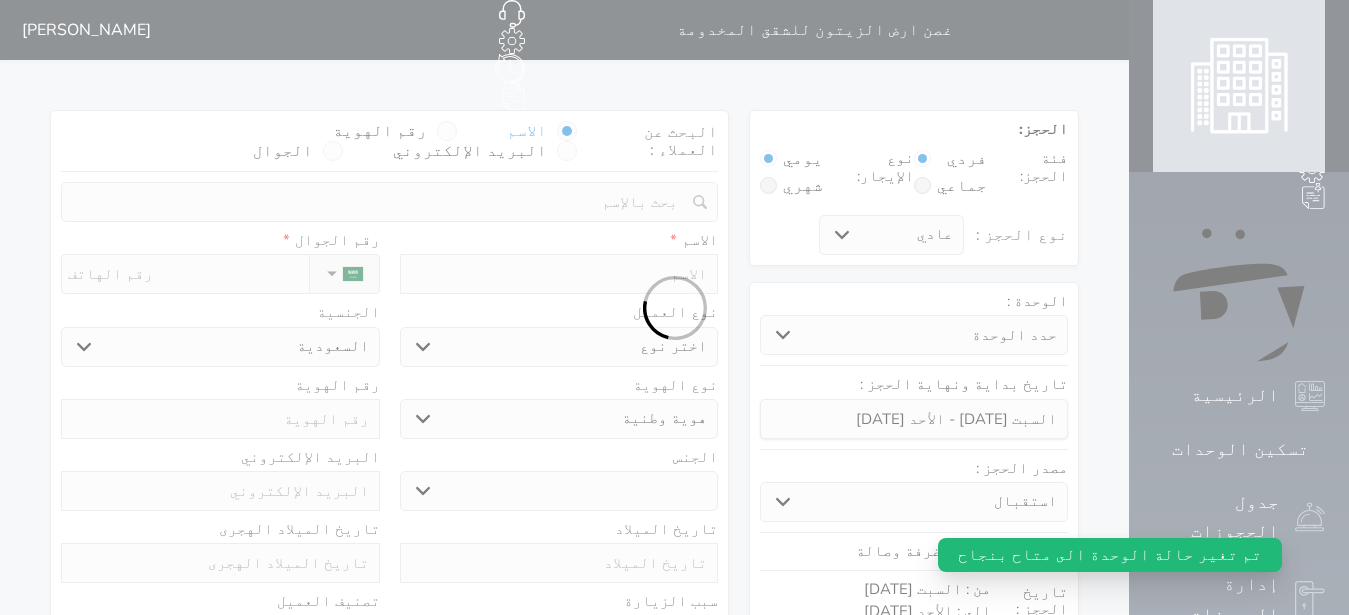 select 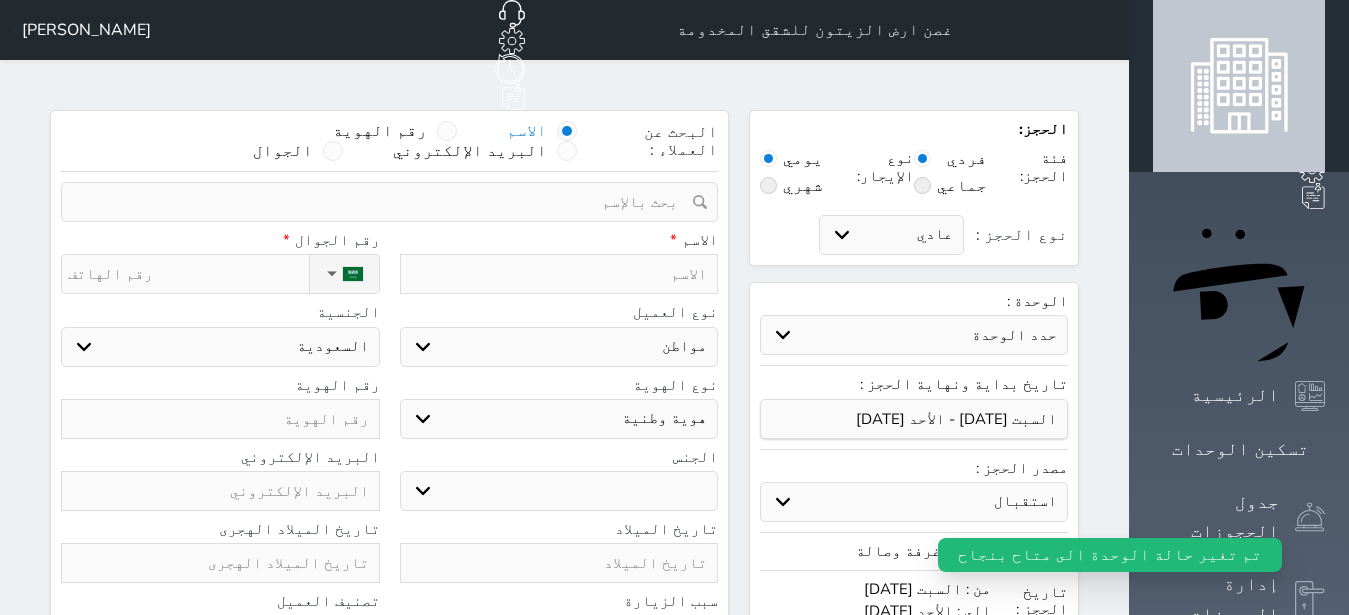 select 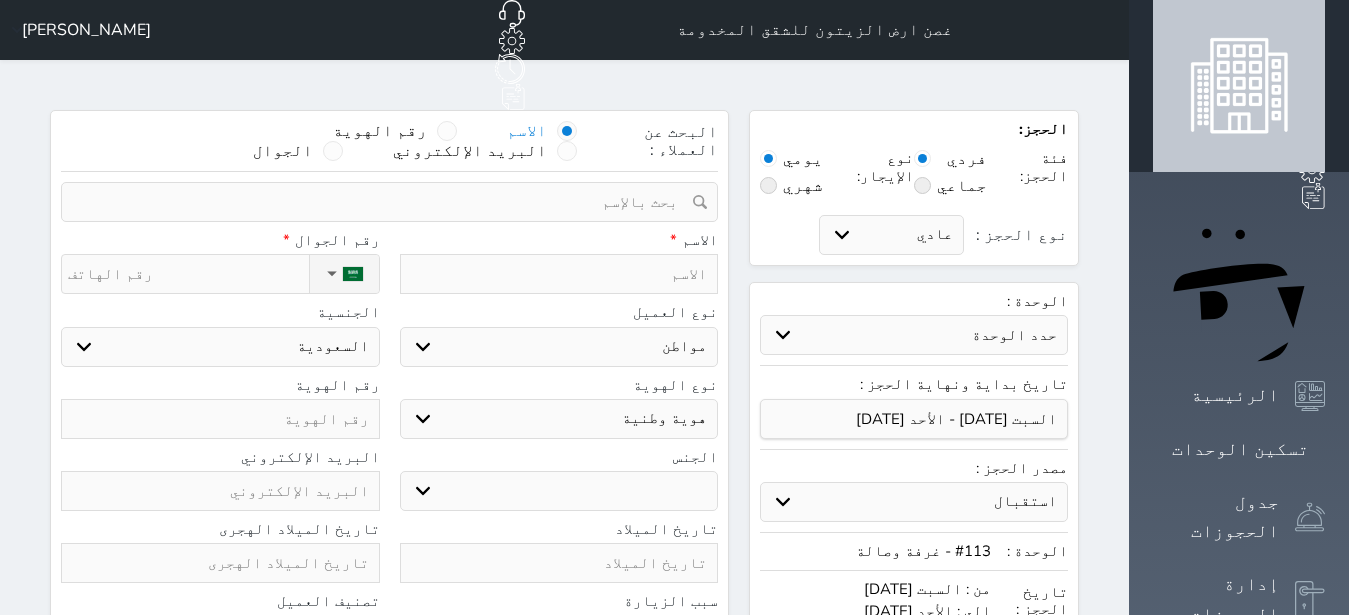 select 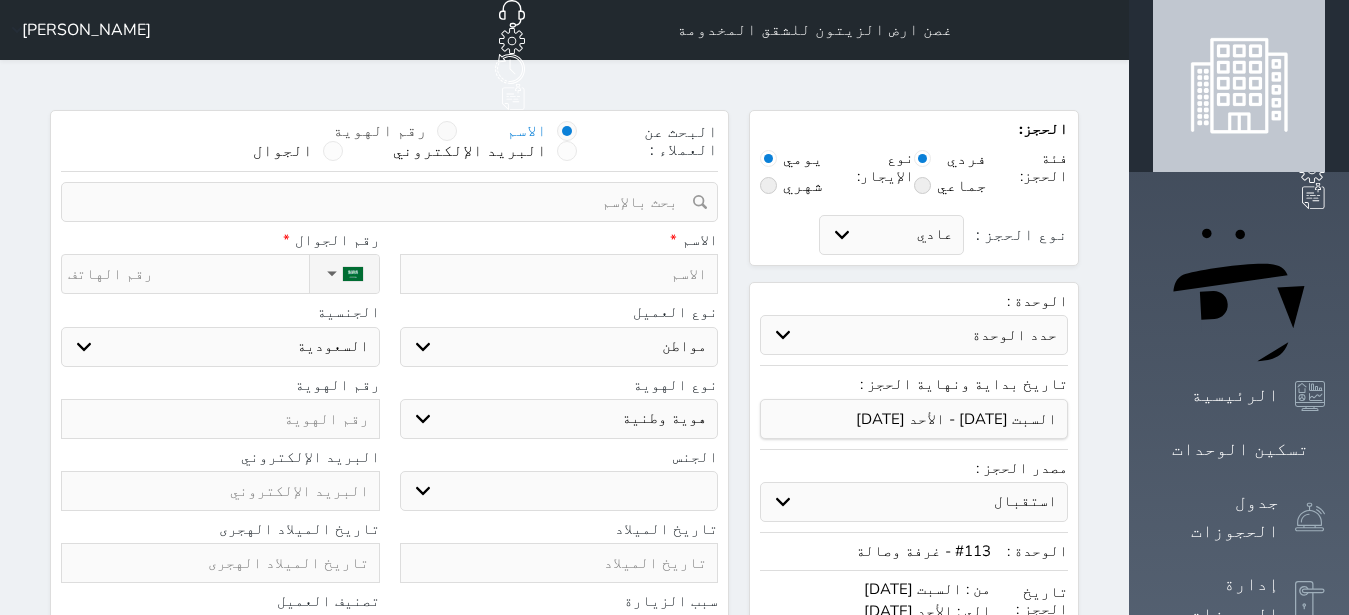 click at bounding box center [447, 131] 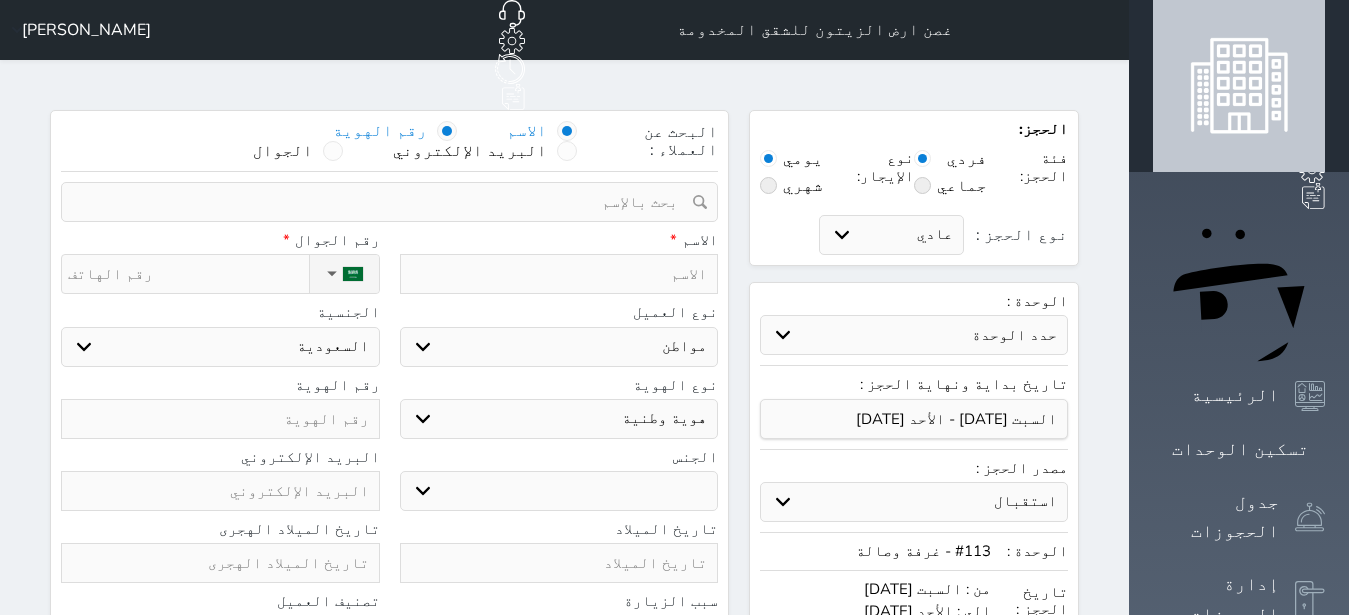 select 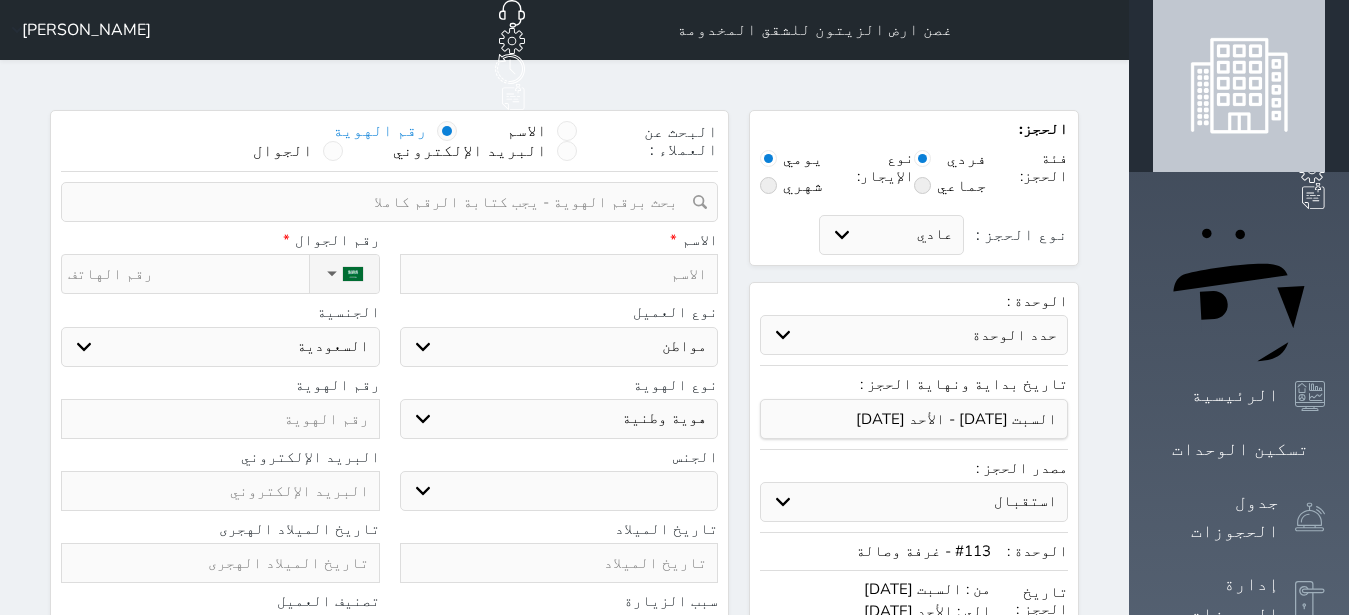 click at bounding box center [382, 202] 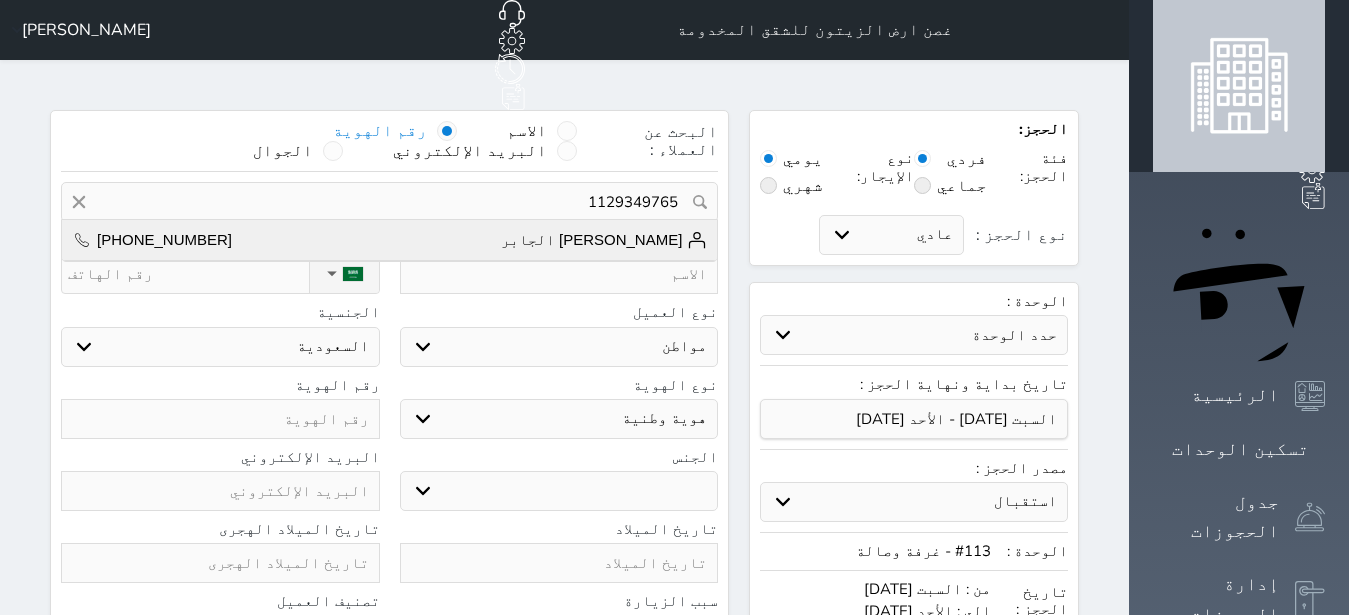 click on "[PERSON_NAME] الجابر" at bounding box center [604, 240] 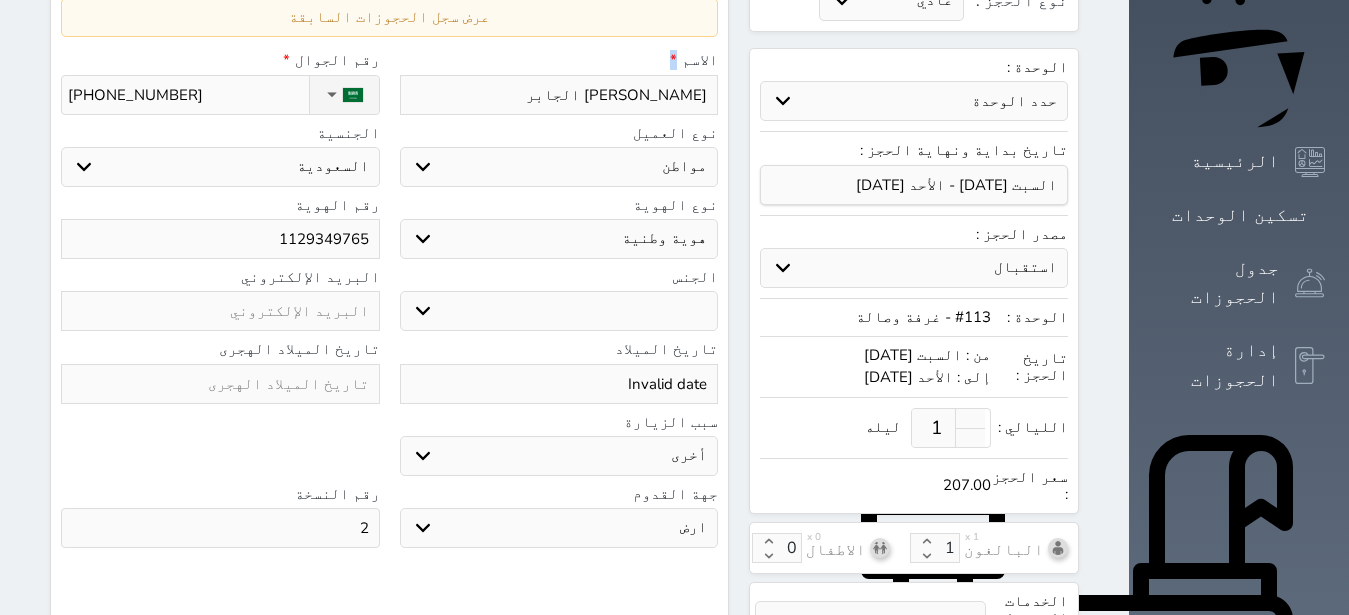 scroll, scrollTop: 252, scrollLeft: 0, axis: vertical 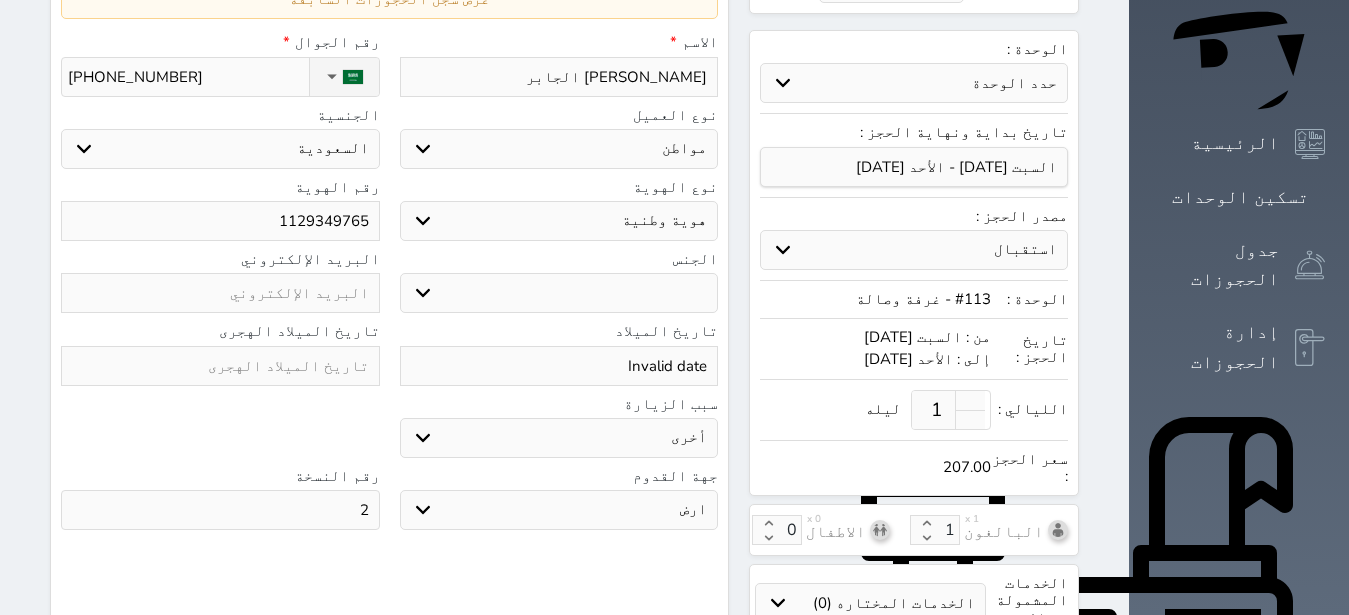 click on "Invalid date" at bounding box center (559, 366) 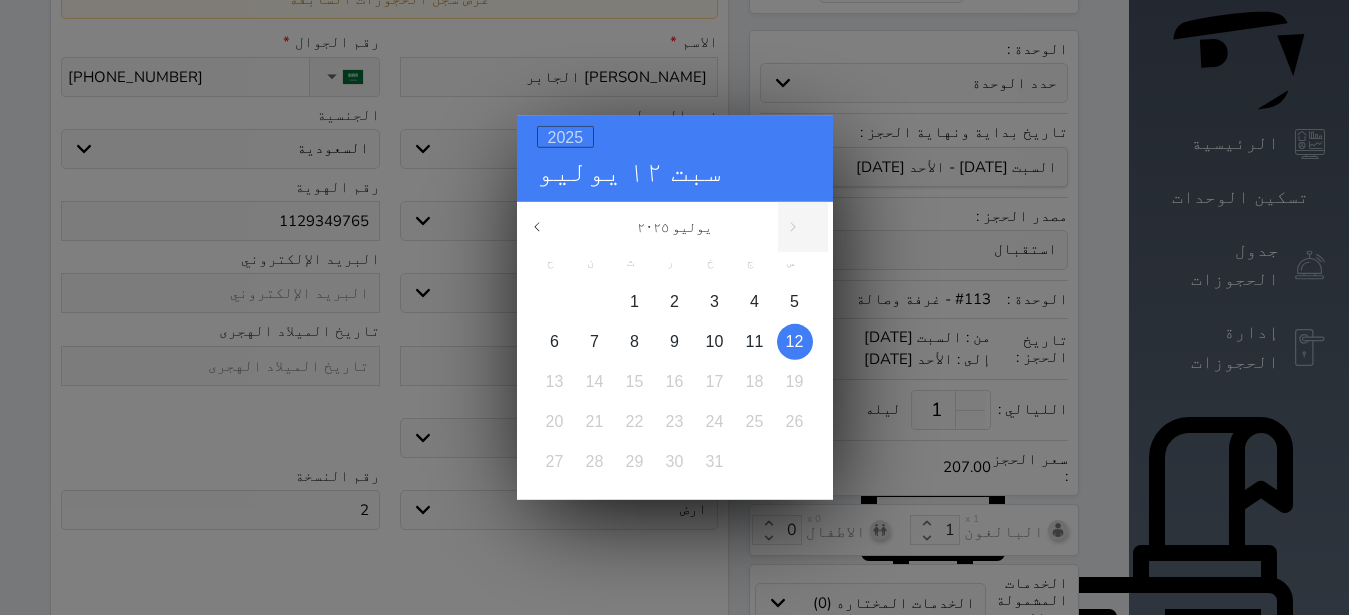 click on "2025" at bounding box center [566, 136] 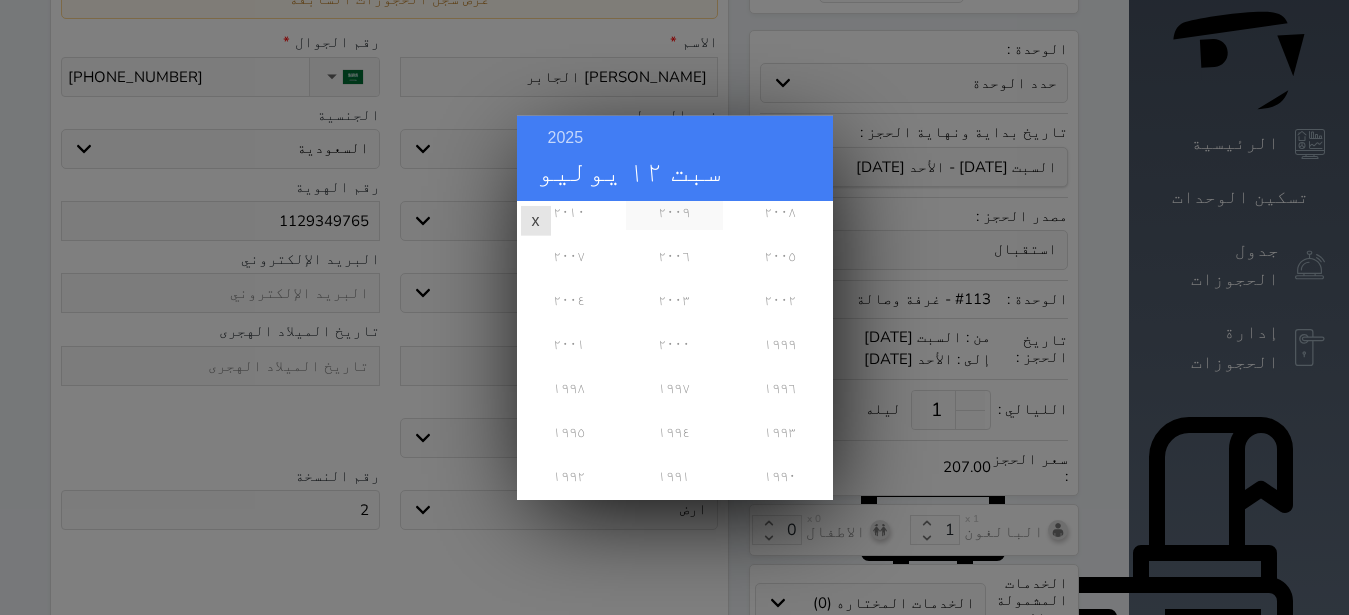 scroll, scrollTop: 324, scrollLeft: 0, axis: vertical 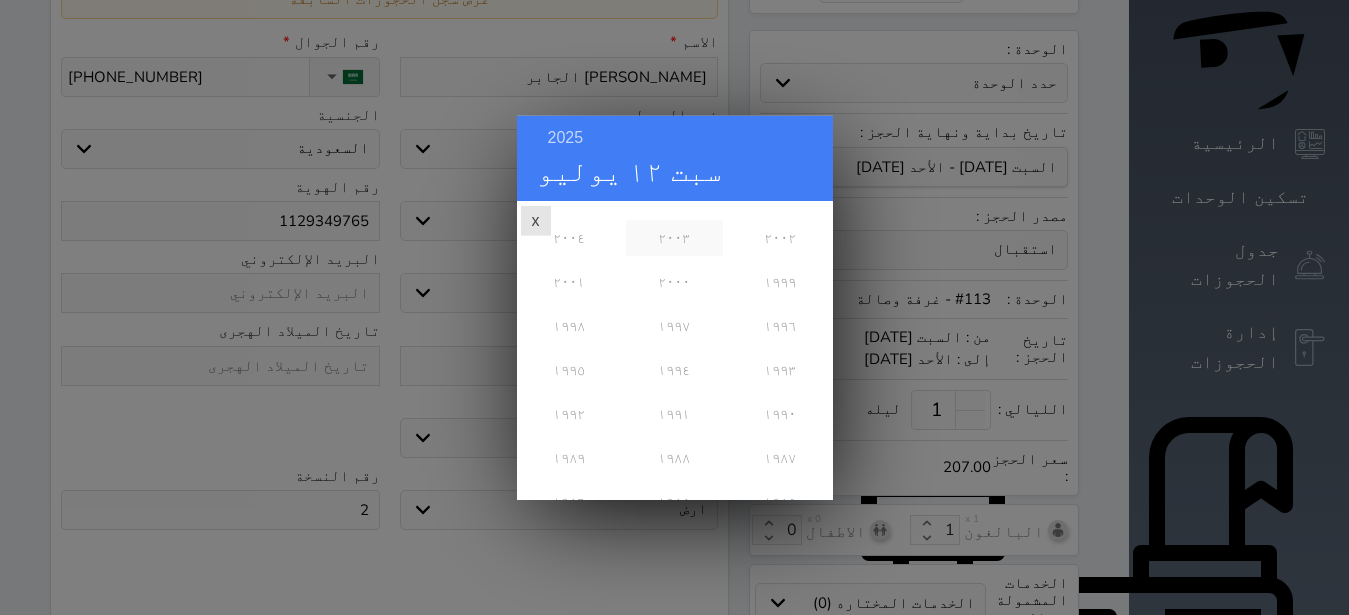 click on "٢٠٠٣" at bounding box center (674, 237) 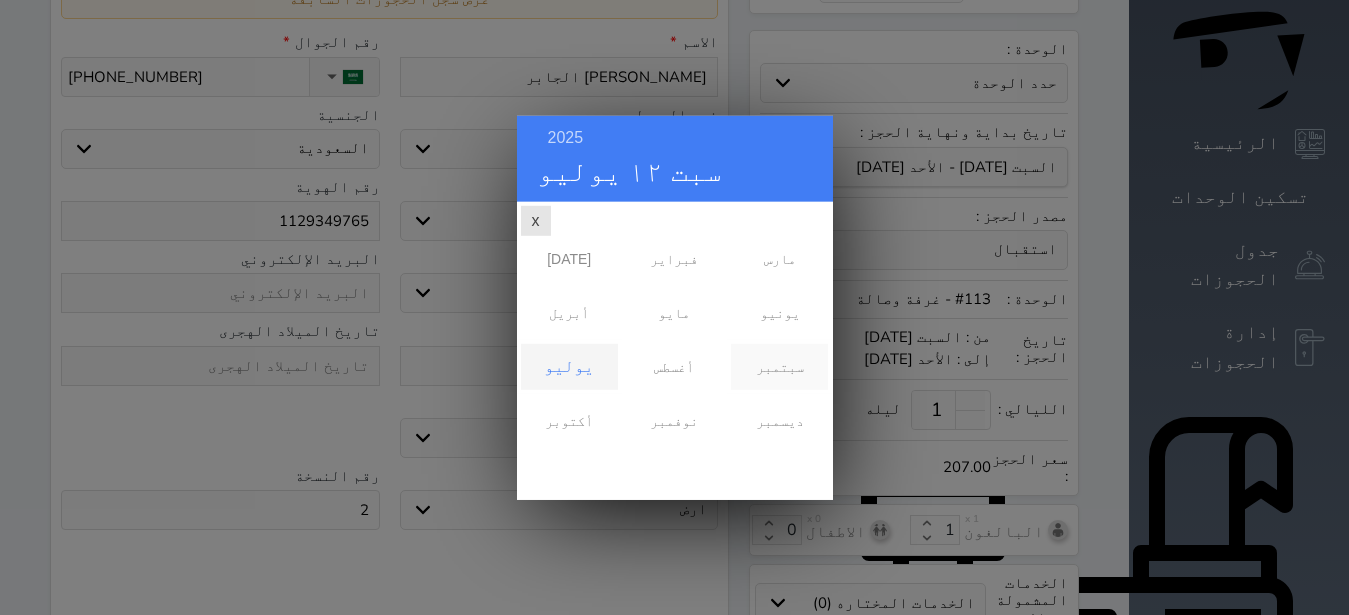 click on "سبتمبر" at bounding box center (779, 366) 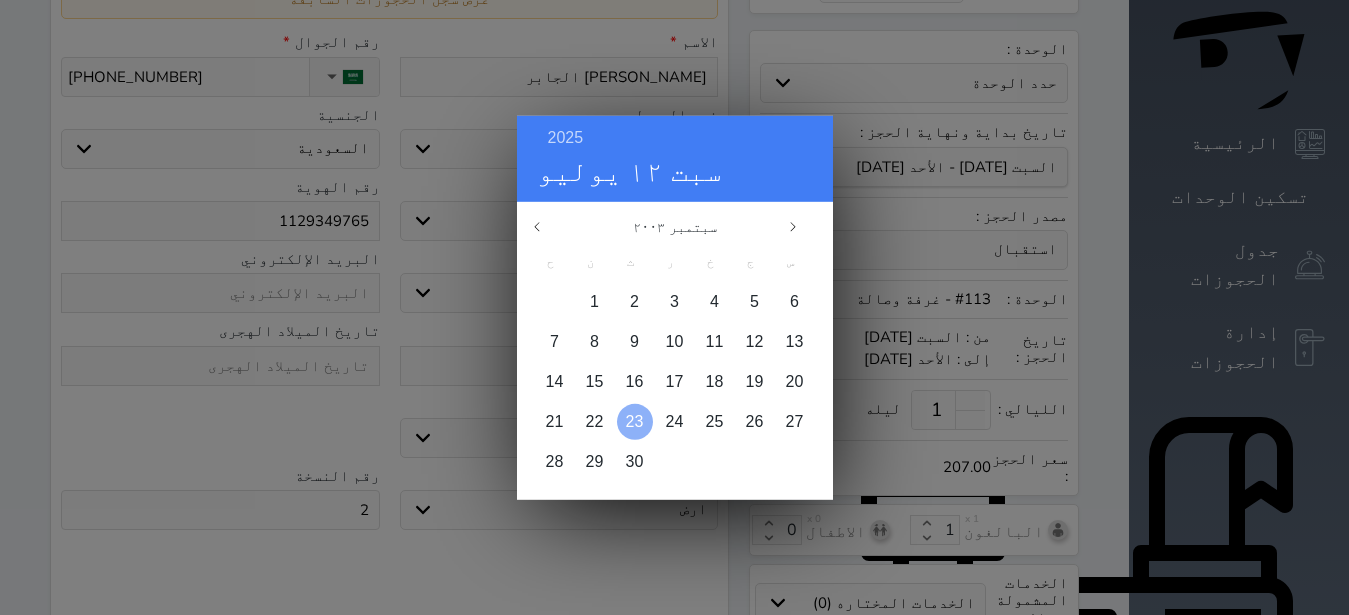 click on "23" at bounding box center [635, 420] 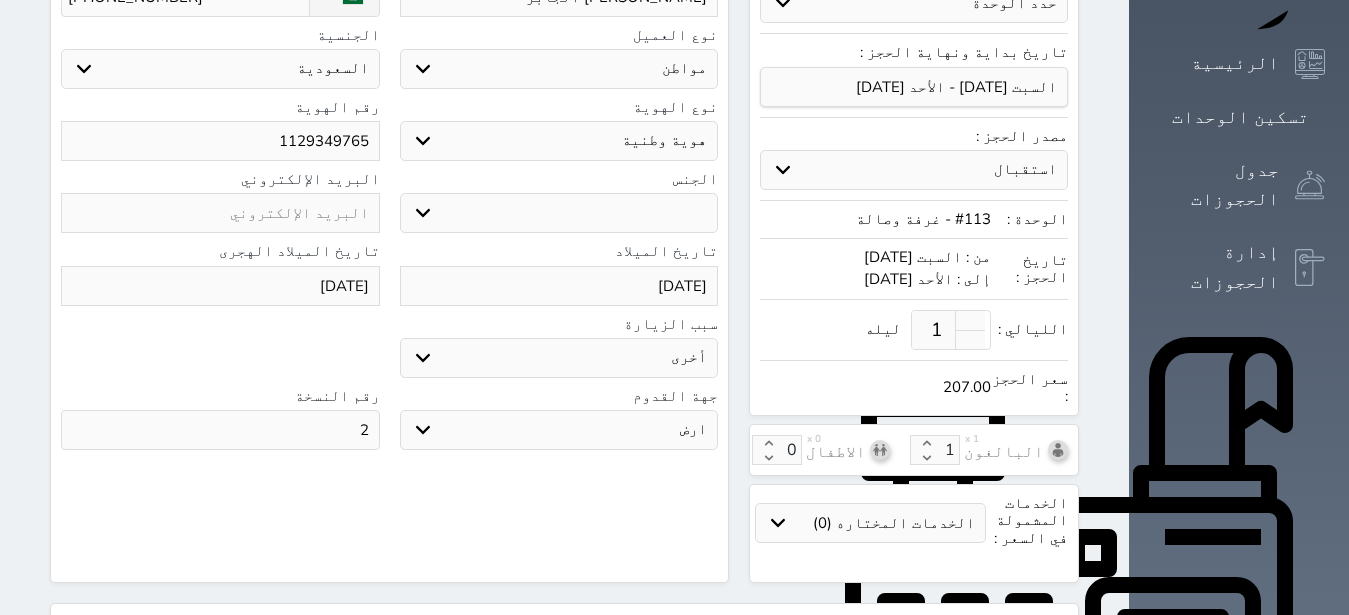 scroll, scrollTop: 378, scrollLeft: 0, axis: vertical 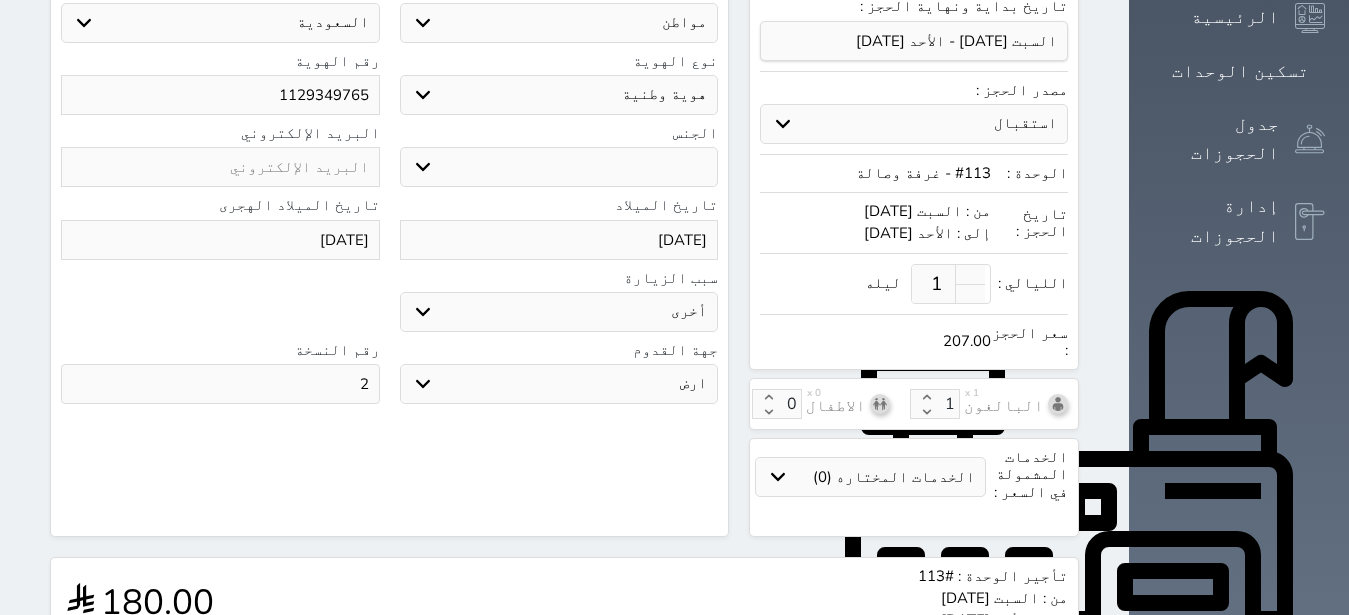drag, startPoint x: 364, startPoint y: 331, endPoint x: 396, endPoint y: 329, distance: 32.06244 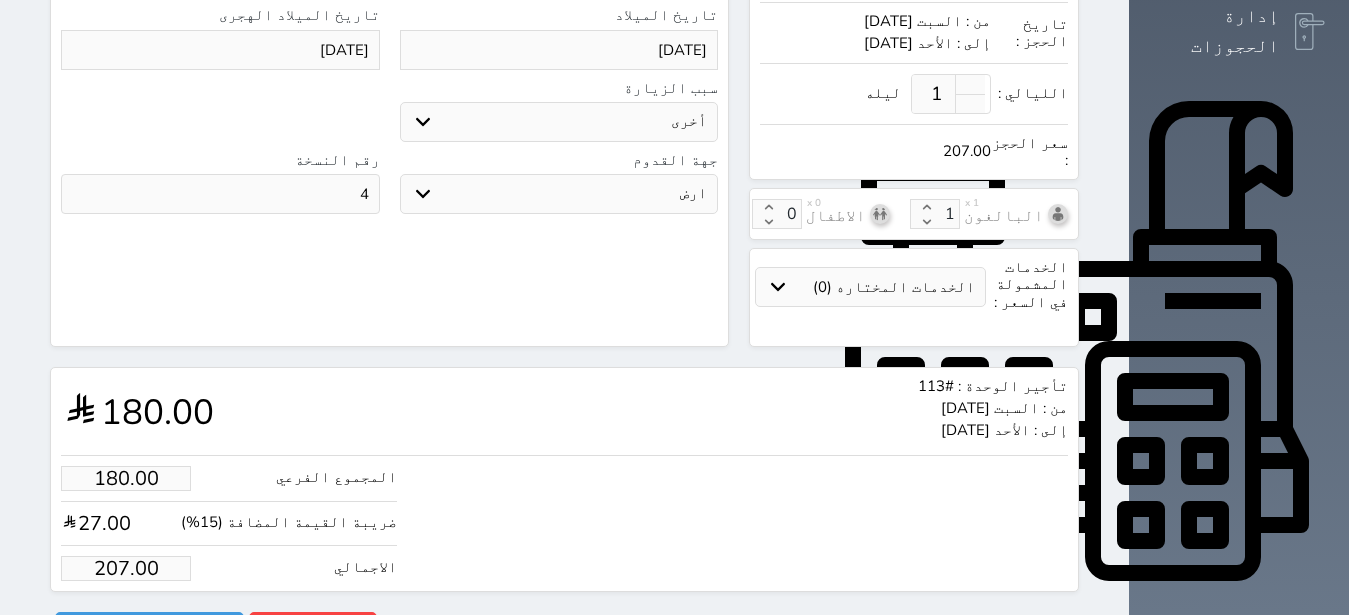 scroll, scrollTop: 694, scrollLeft: 0, axis: vertical 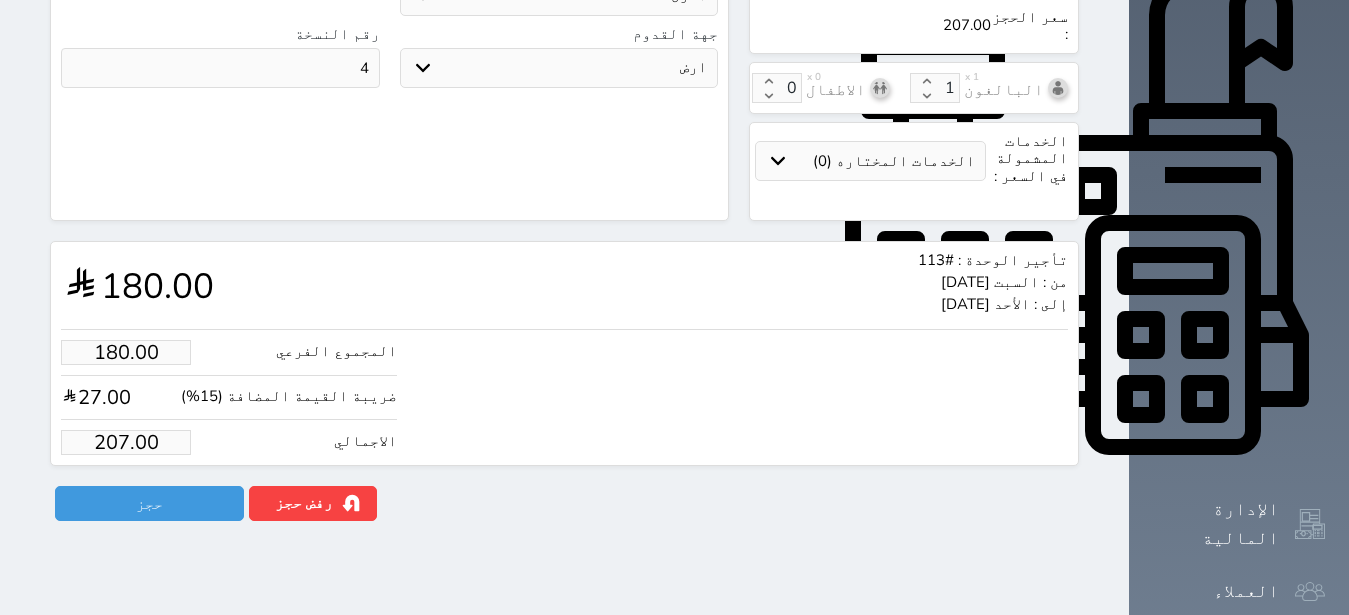 type on "4" 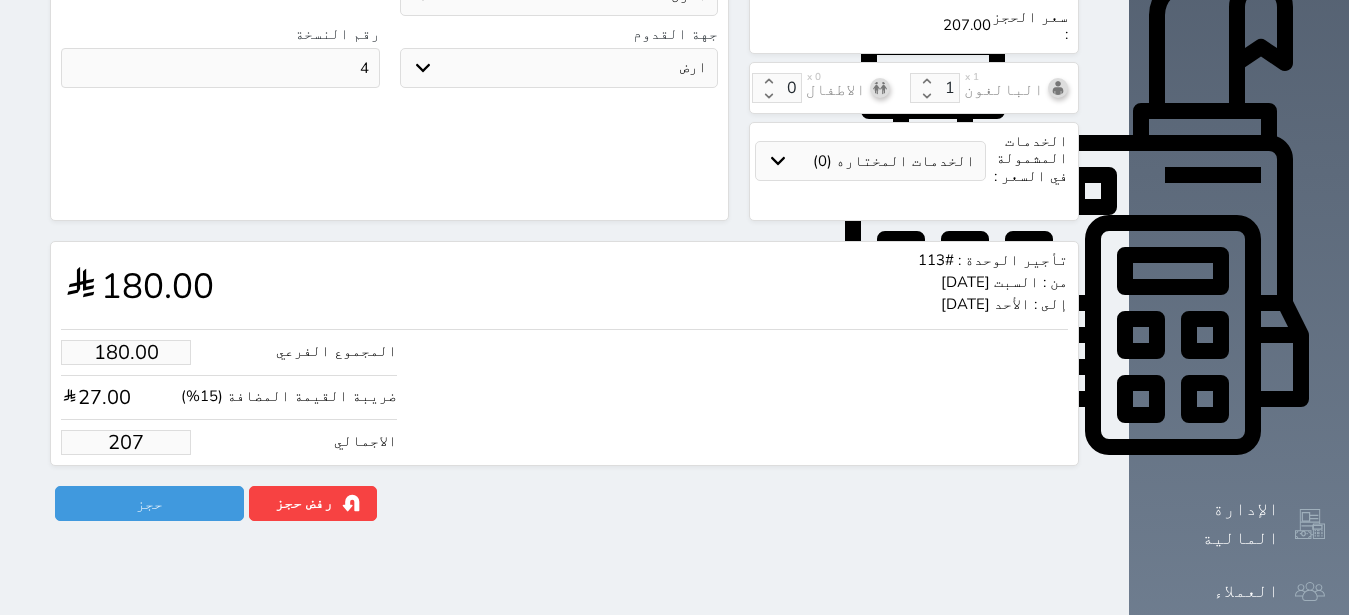 type on "17.39" 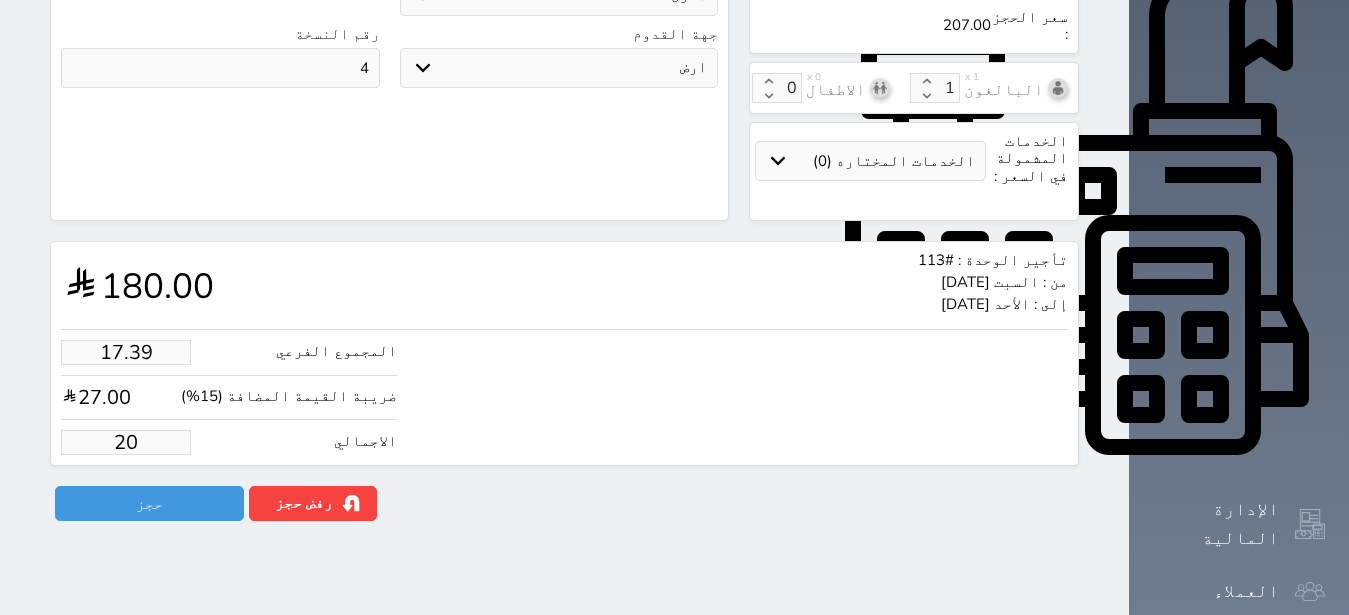 type on "1.74" 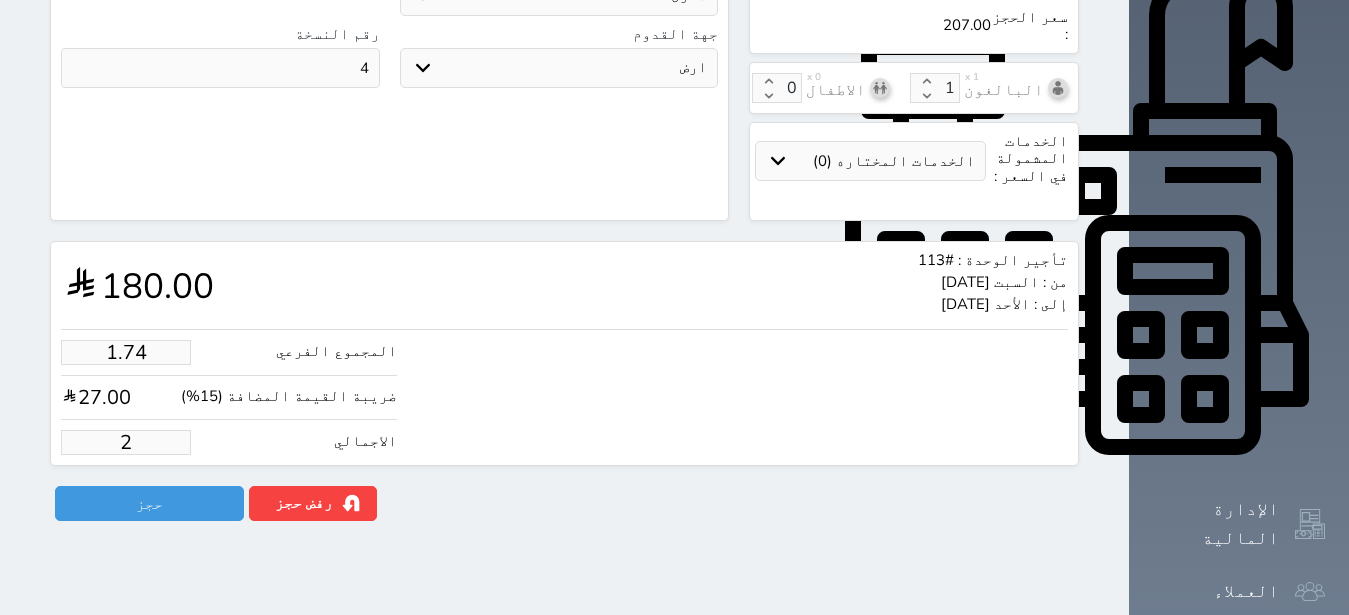 type on "1.00" 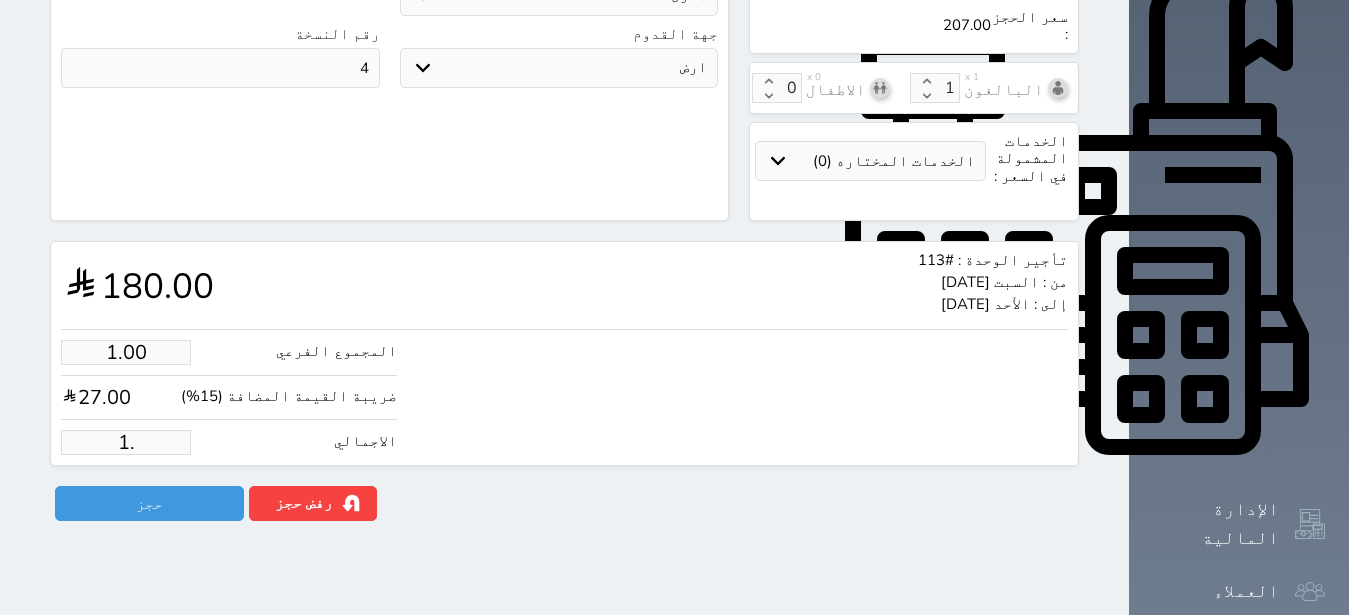 type on "1" 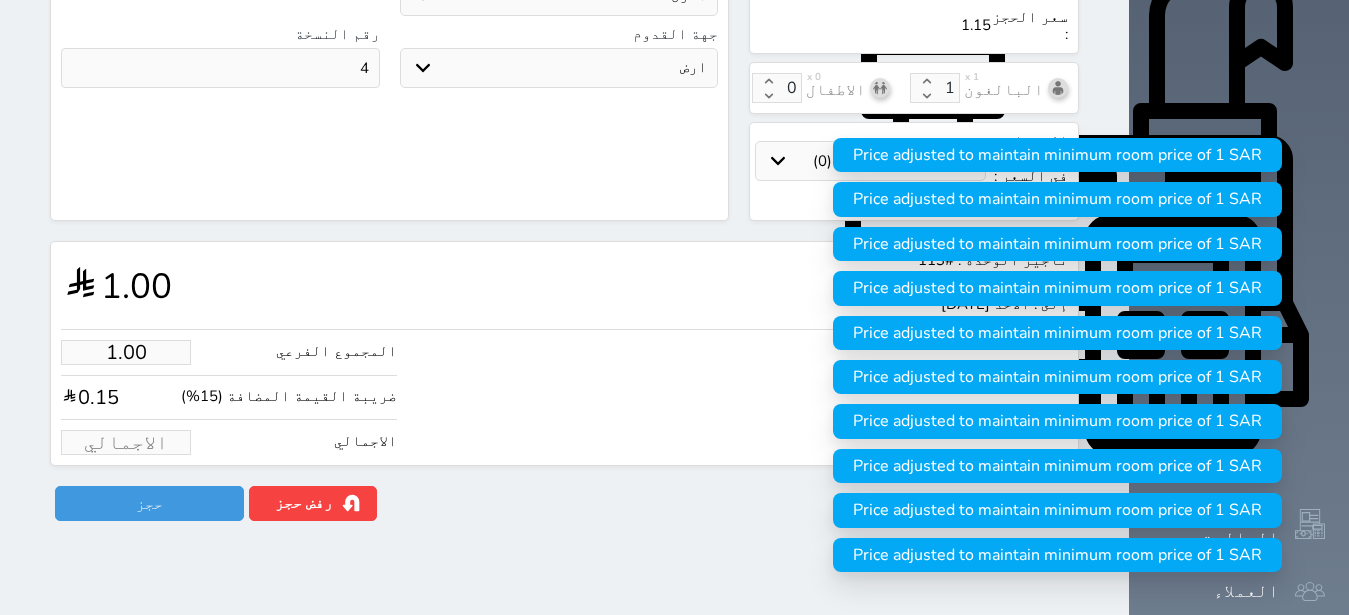type on "1" 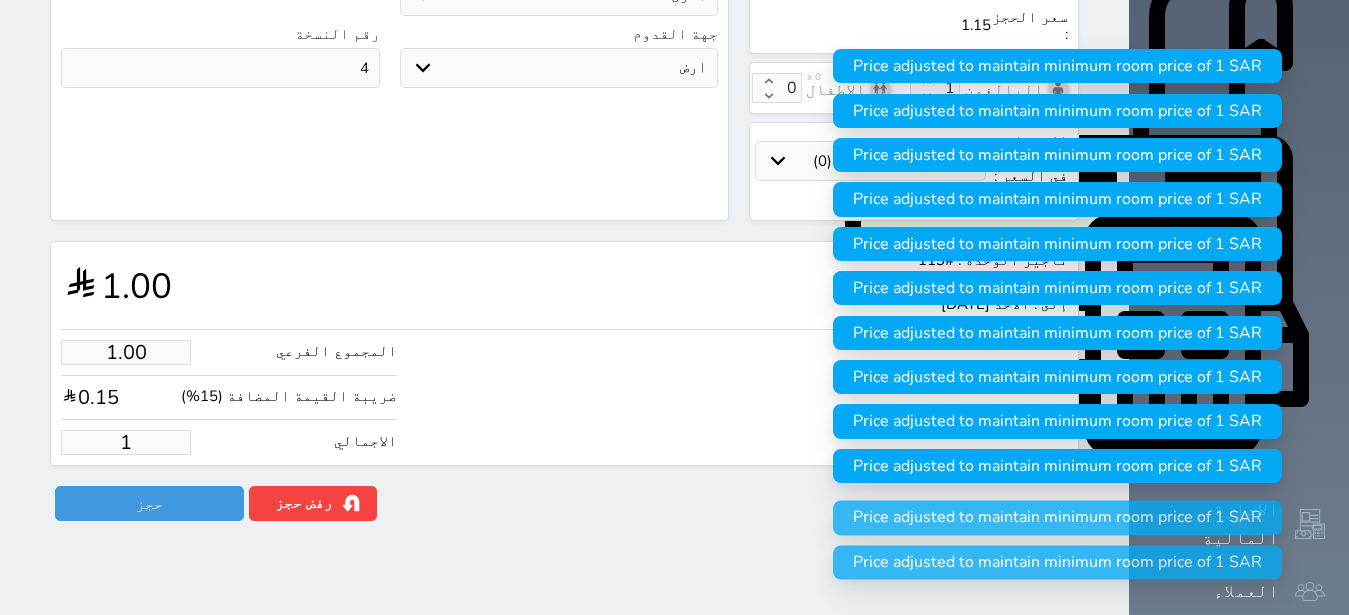 type on "13.04" 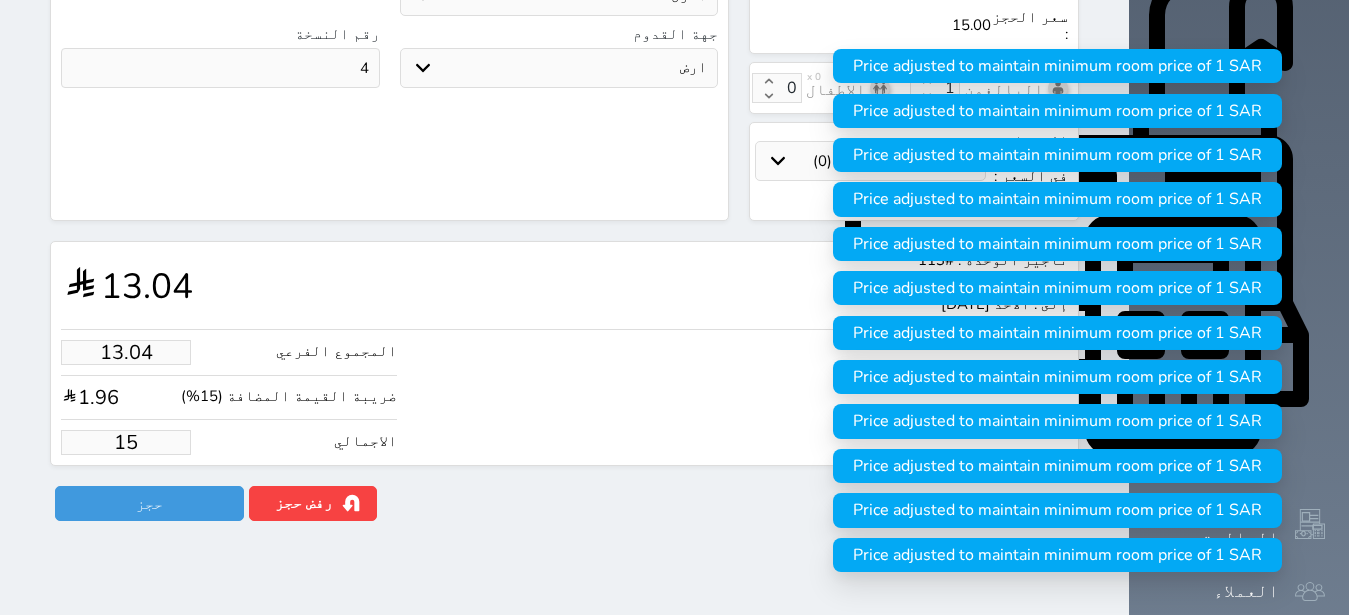 type on "130.43" 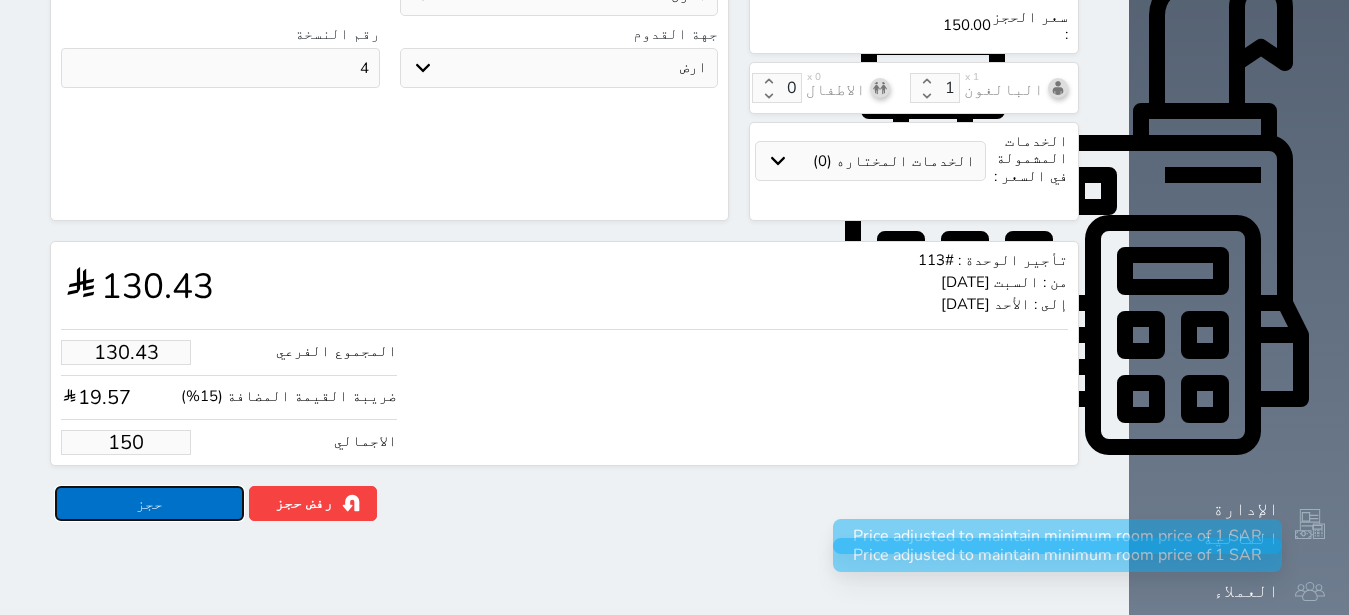 type on "150.00" 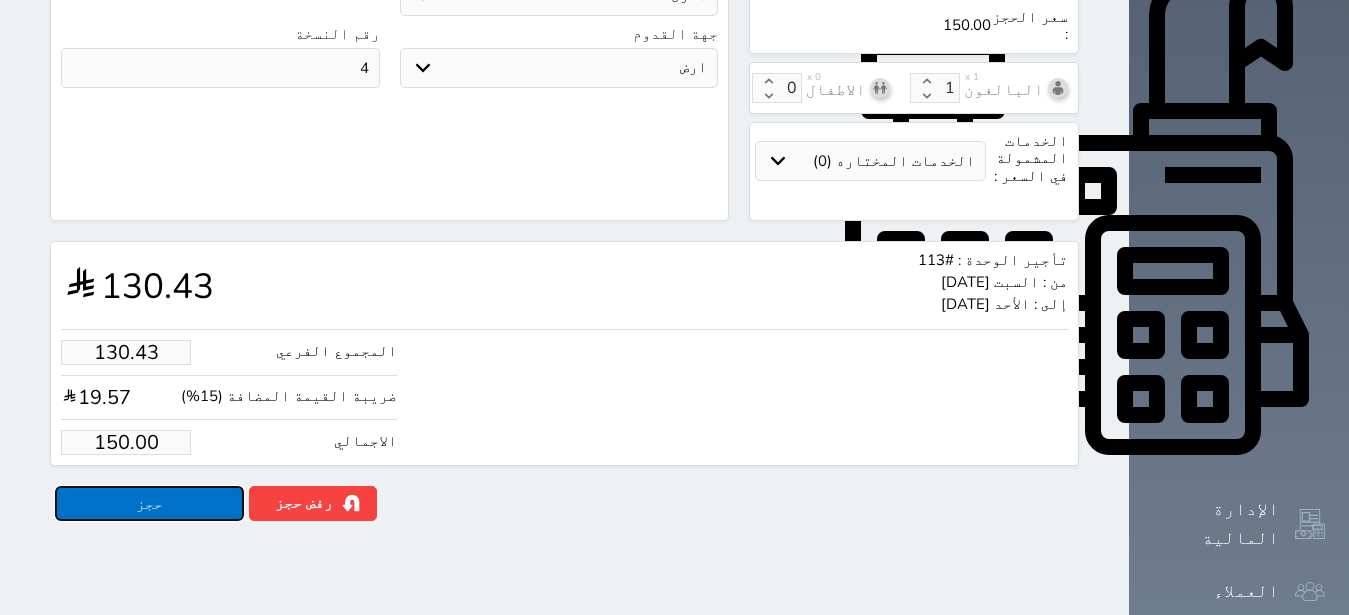 click on "حجز" at bounding box center [149, 503] 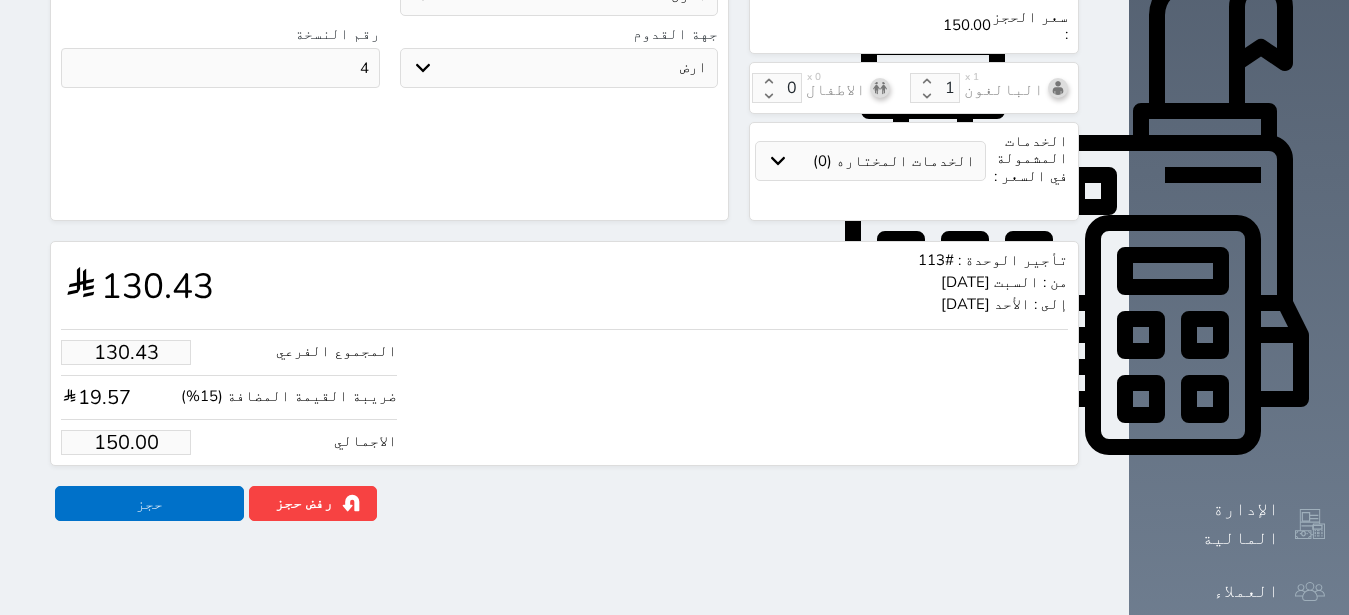 click at bounding box center (0, 0) 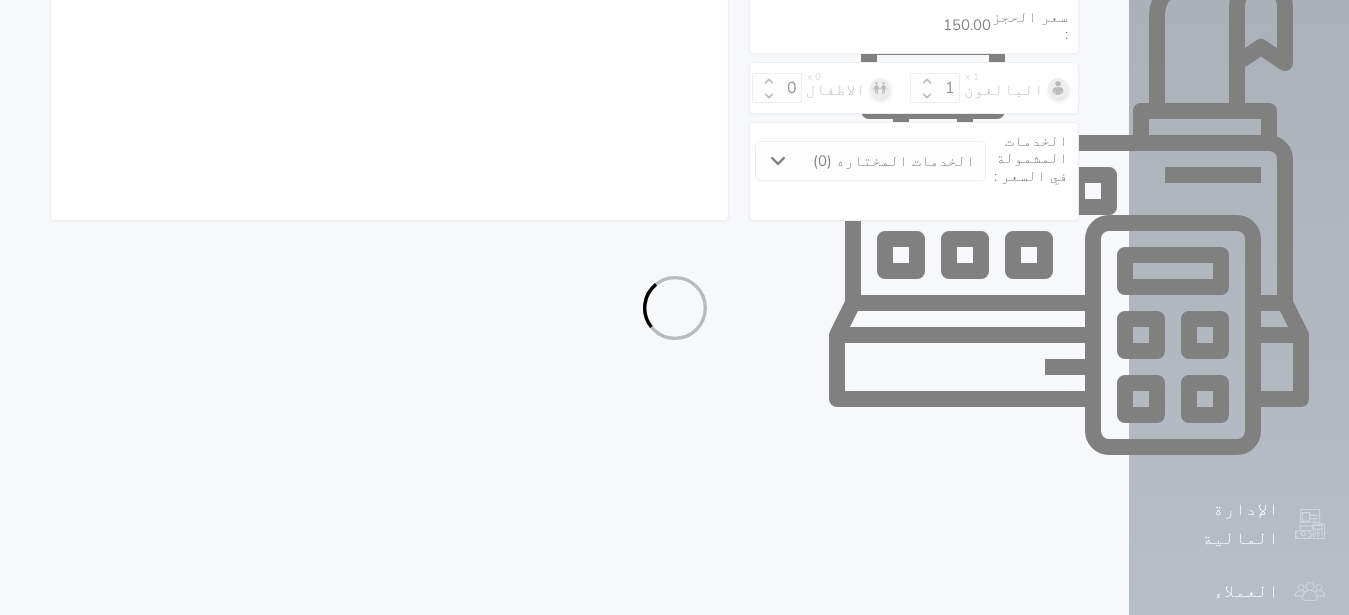 select on "1" 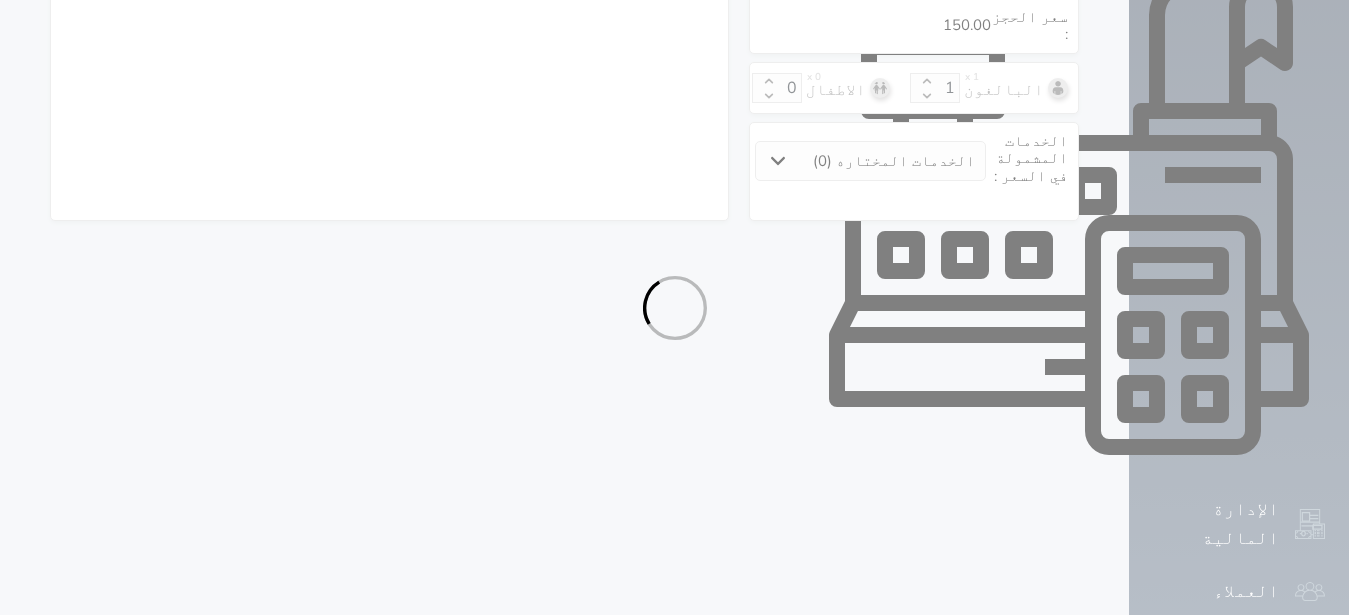 select on "113" 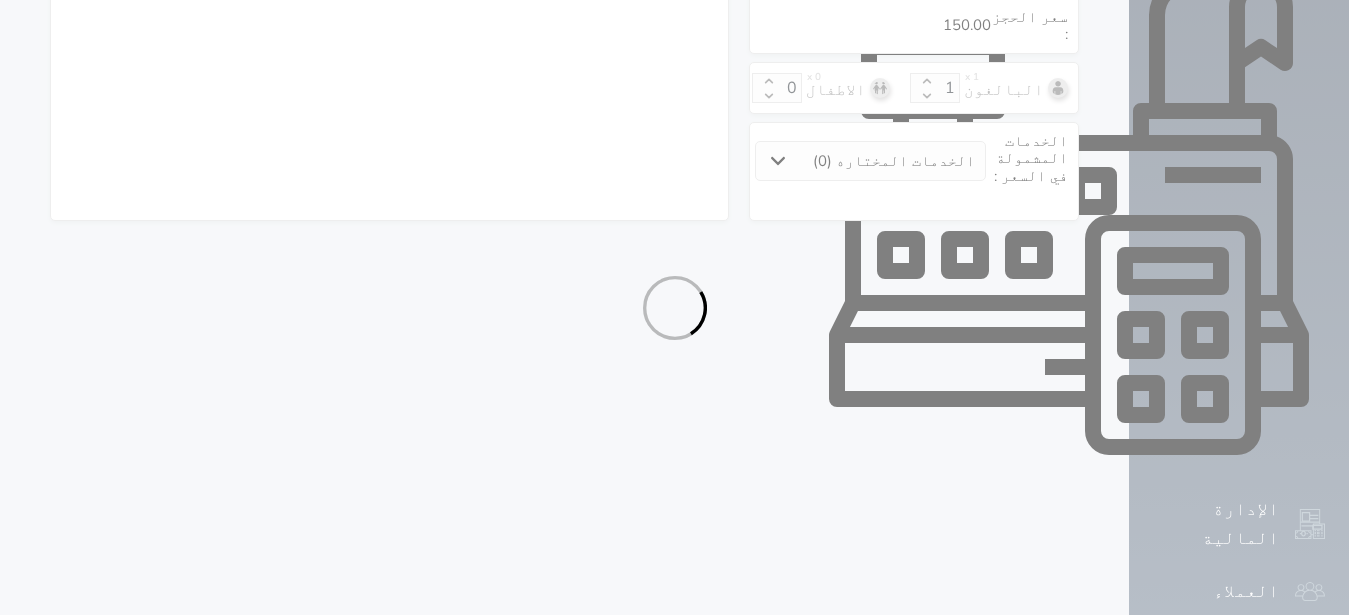select on "1" 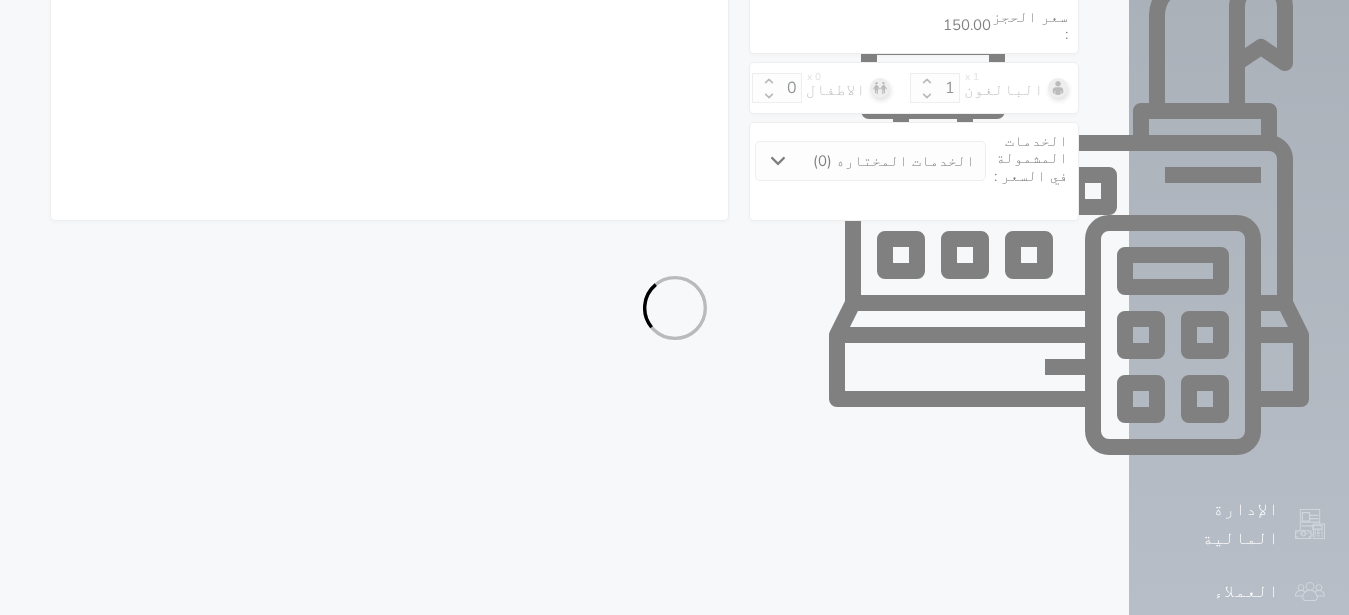select on "7" 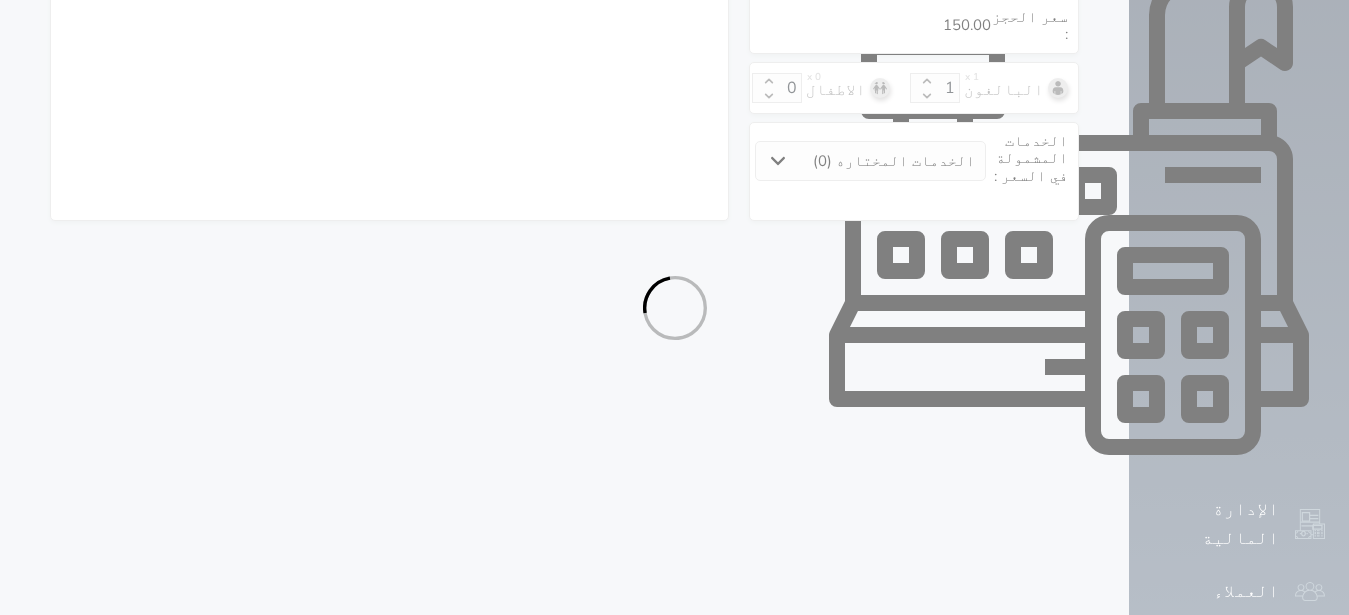 select on "9" 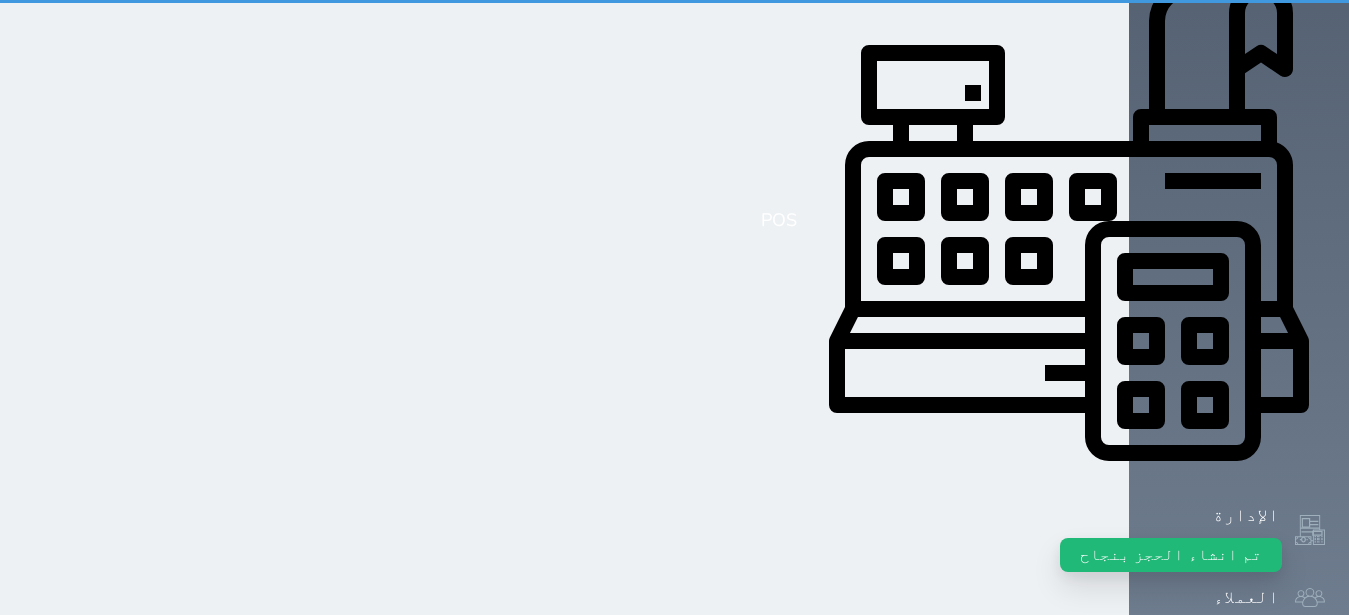 scroll, scrollTop: 0, scrollLeft: 0, axis: both 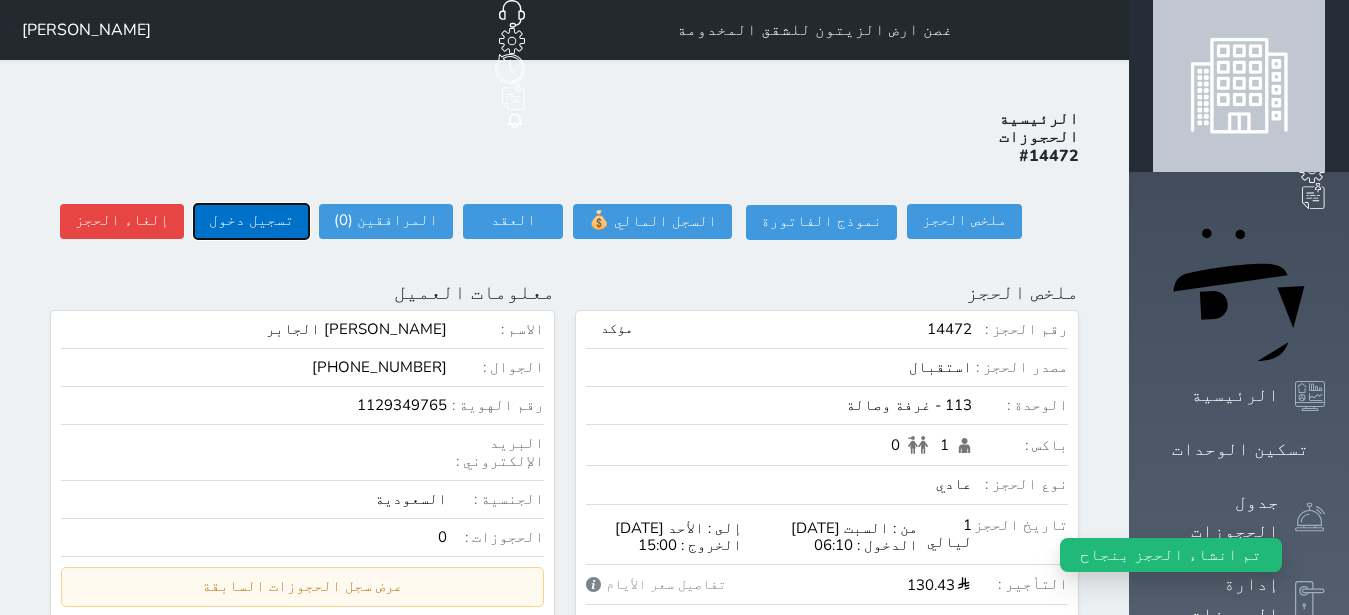 click on "تسجيل دخول" at bounding box center [251, 221] 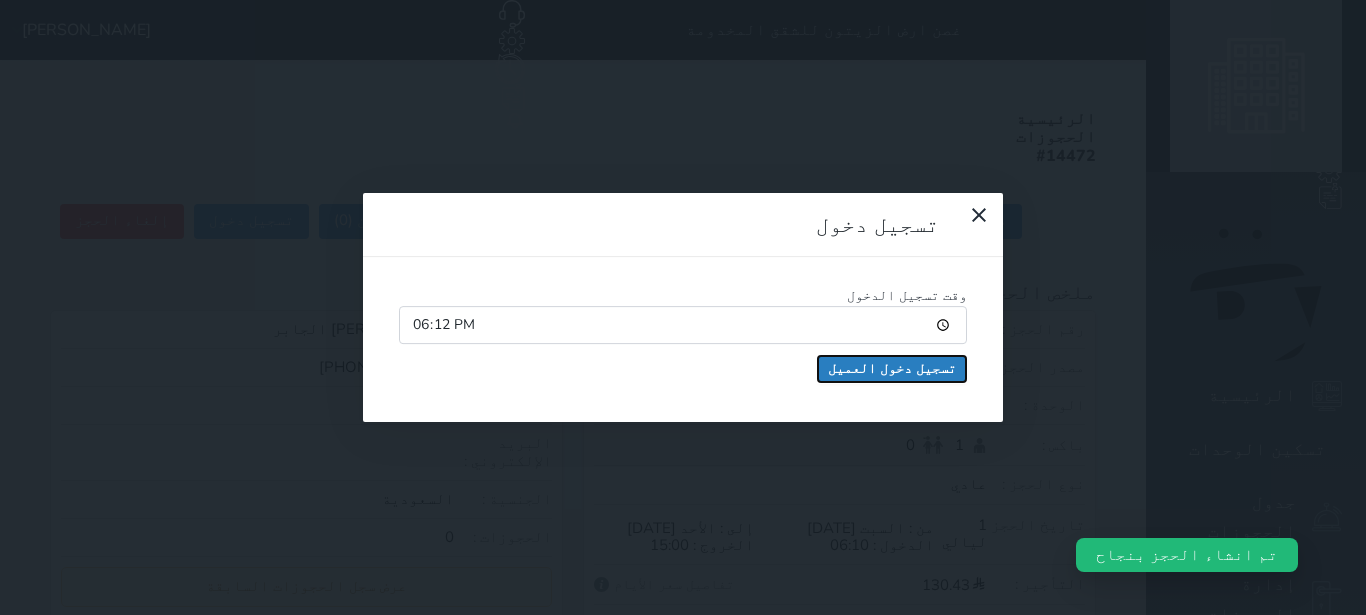 click on "تسجيل دخول العميل" at bounding box center (892, 369) 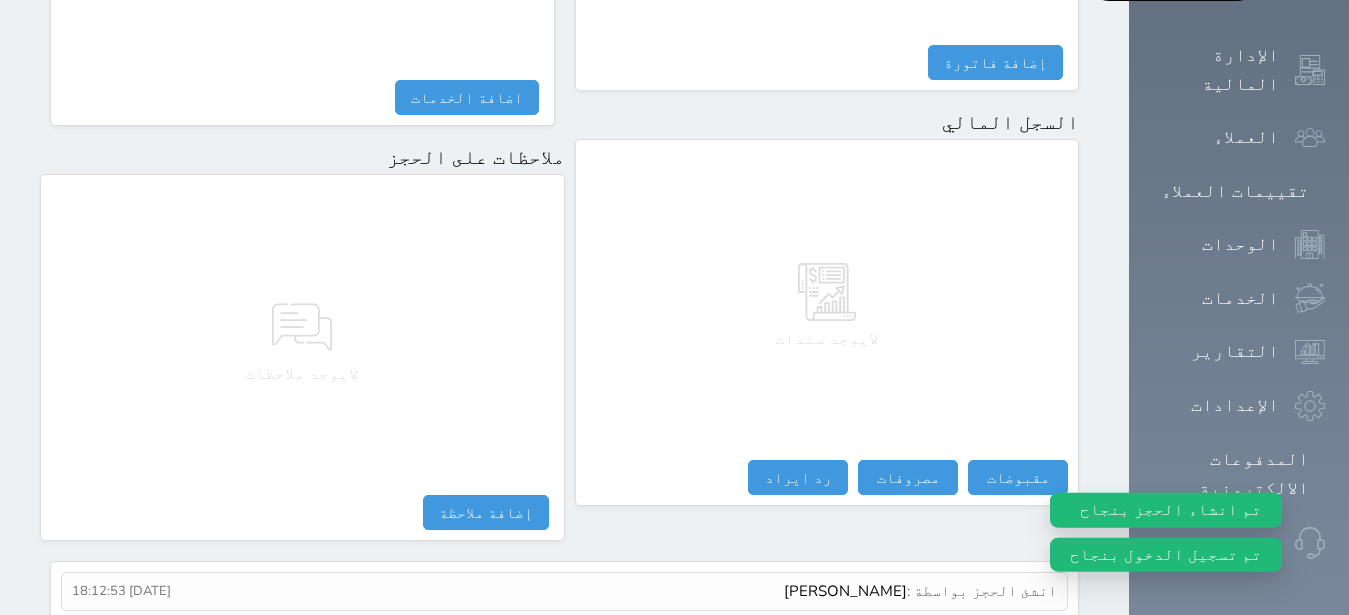 scroll, scrollTop: 1165, scrollLeft: 0, axis: vertical 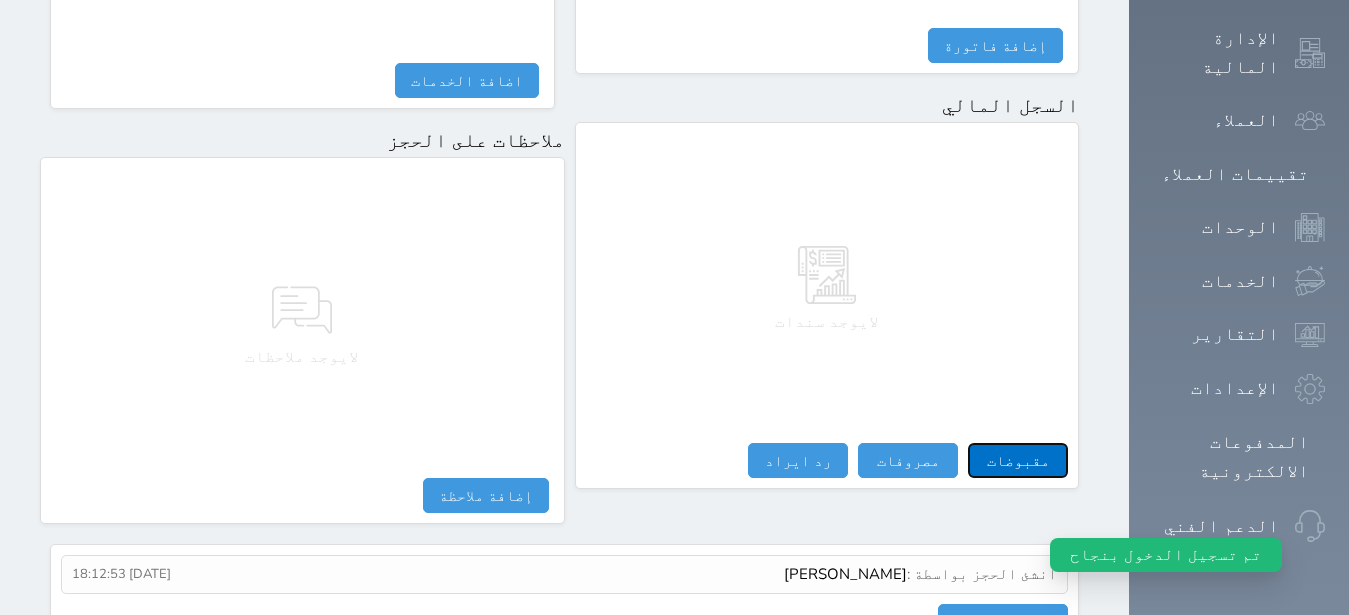 click on "مقبوضات" at bounding box center [1018, 460] 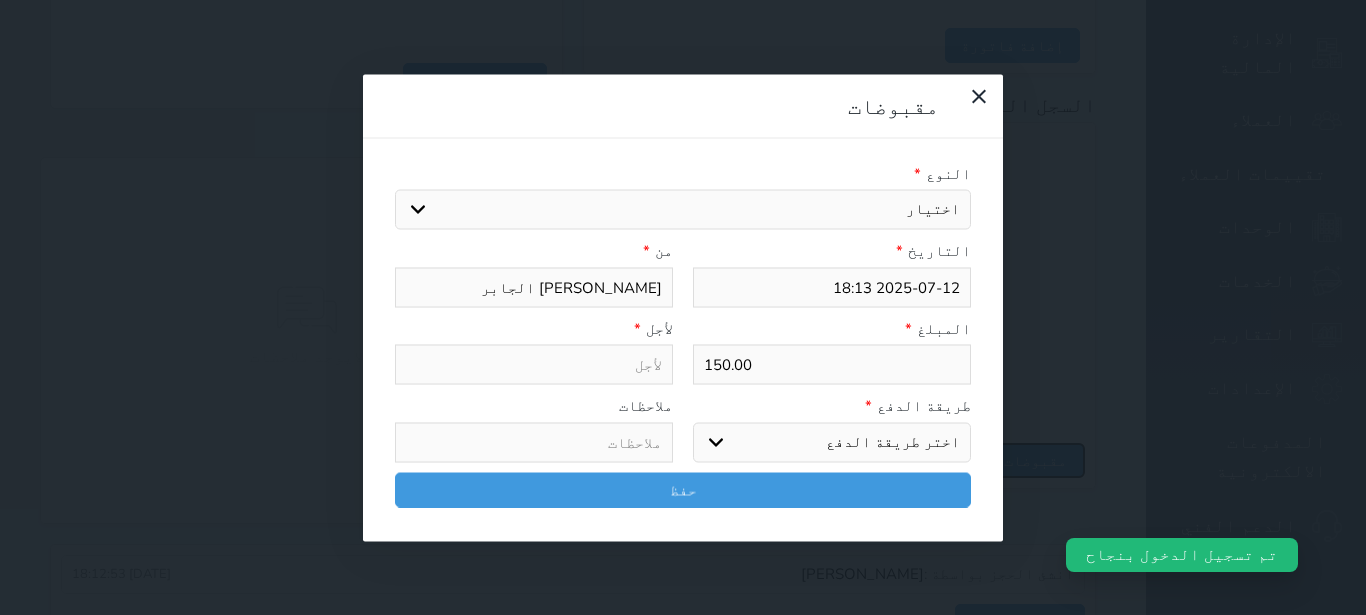 select 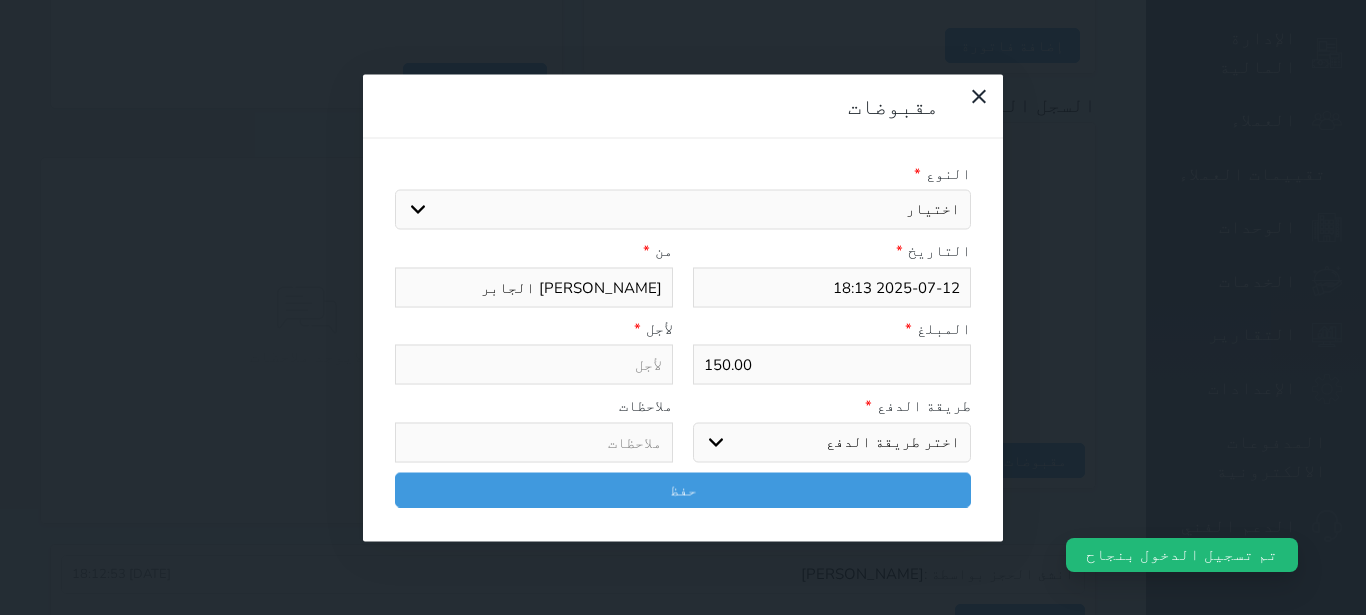 click on "اختيار   مقبوضات عامة قيمة إيجار فواتير تامين عربون لا ينطبق آخر مغسلة واي فاي - الإنترنت مواقف السيارات طعام الأغذية والمشروبات مشروبات المشروبات الباردة المشروبات الساخنة الإفطار غداء عشاء مخبز و كعك حمام سباحة الصالة الرياضية سبا و خدمات الجمال اختيار وإسقاط (خدمات النقل) ميني بار كابل - تلفزيون سرير إضافي تصفيف الشعر التسوق خدمات الجولات السياحية المنظمة خدمات الدليل السياحي" at bounding box center (683, 210) 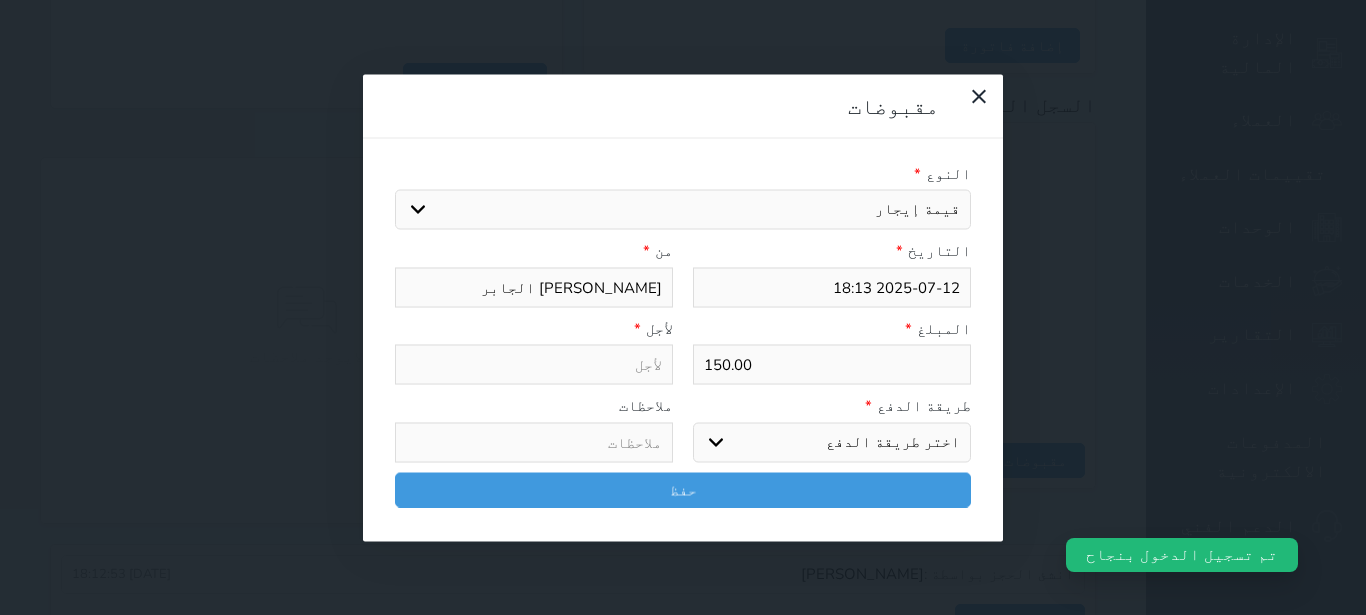 click on "قيمة إيجار" at bounding box center (0, 0) 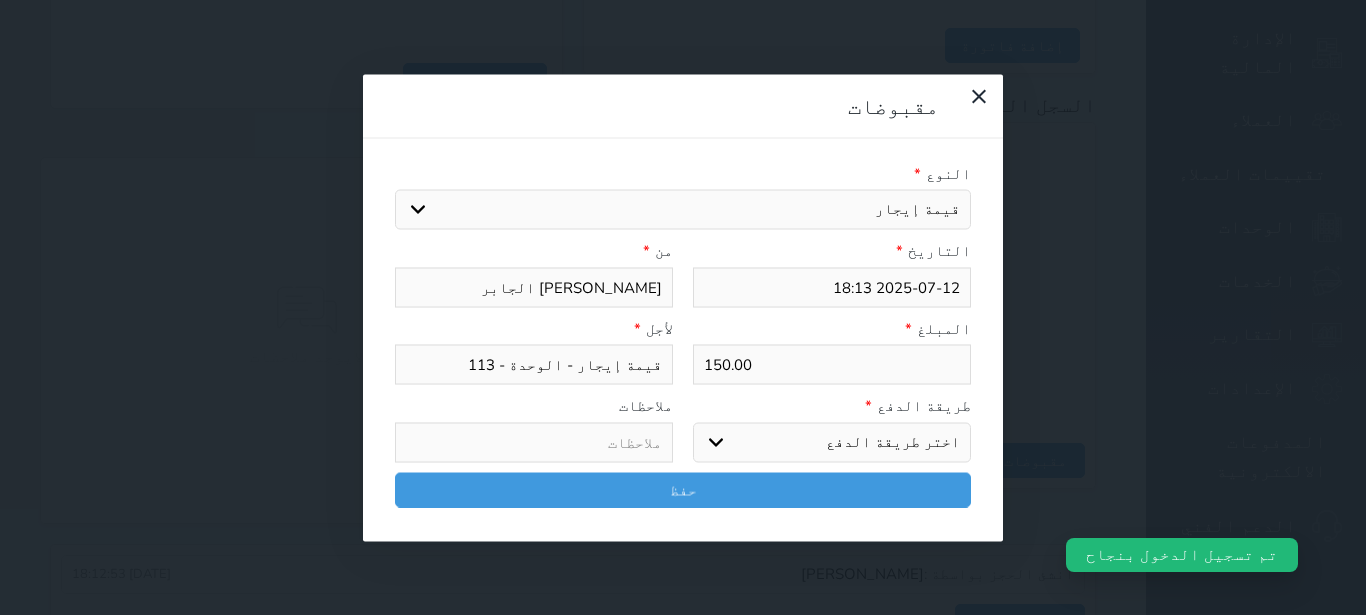 click on "اختر طريقة الدفع   دفع نقدى   تحويل بنكى   مدى   بطاقة ائتمان   آجل" at bounding box center (832, 442) 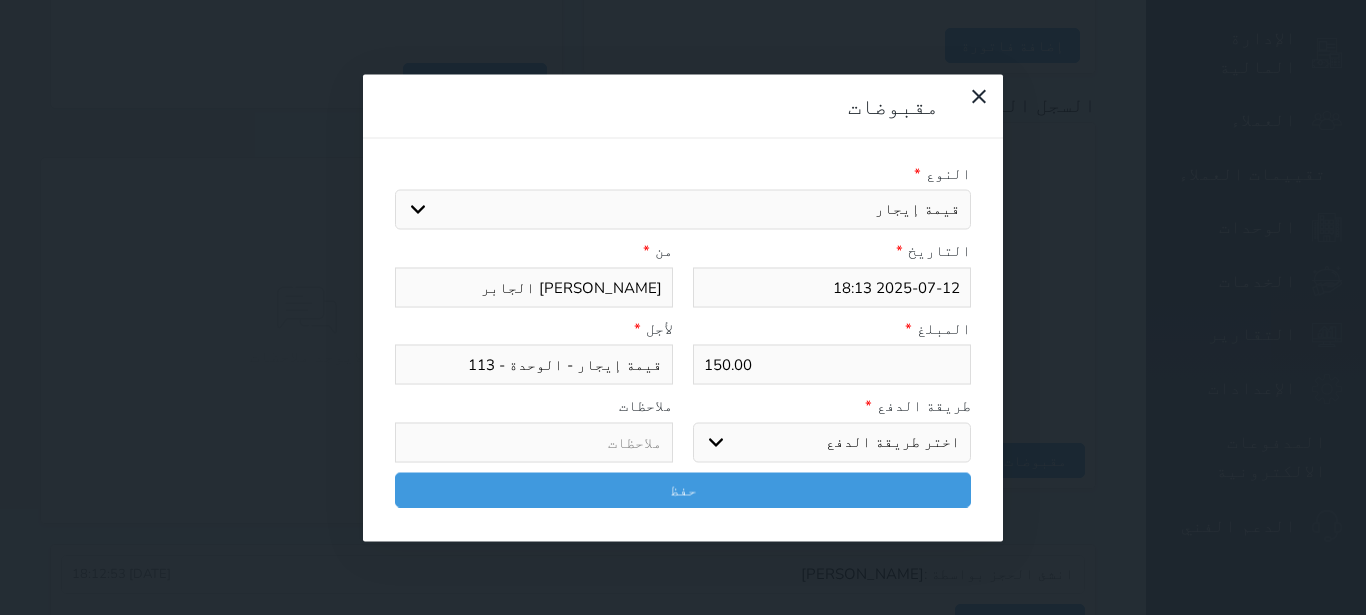 select on "mada" 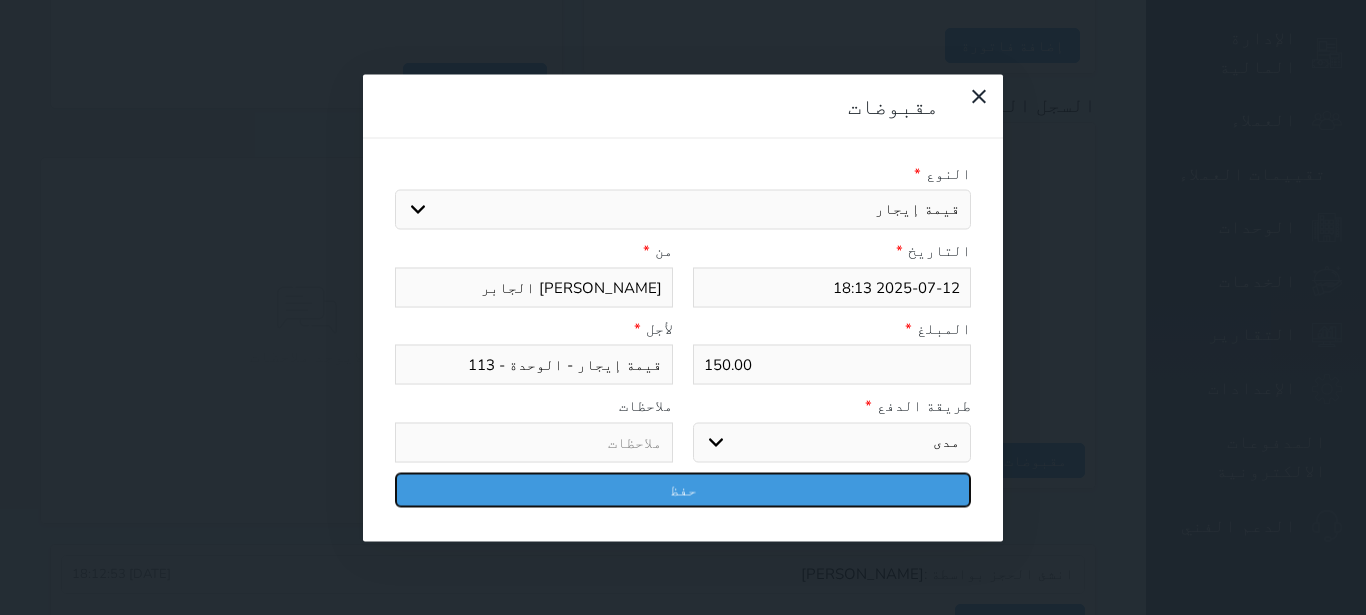 click on "حفظ" at bounding box center (683, 489) 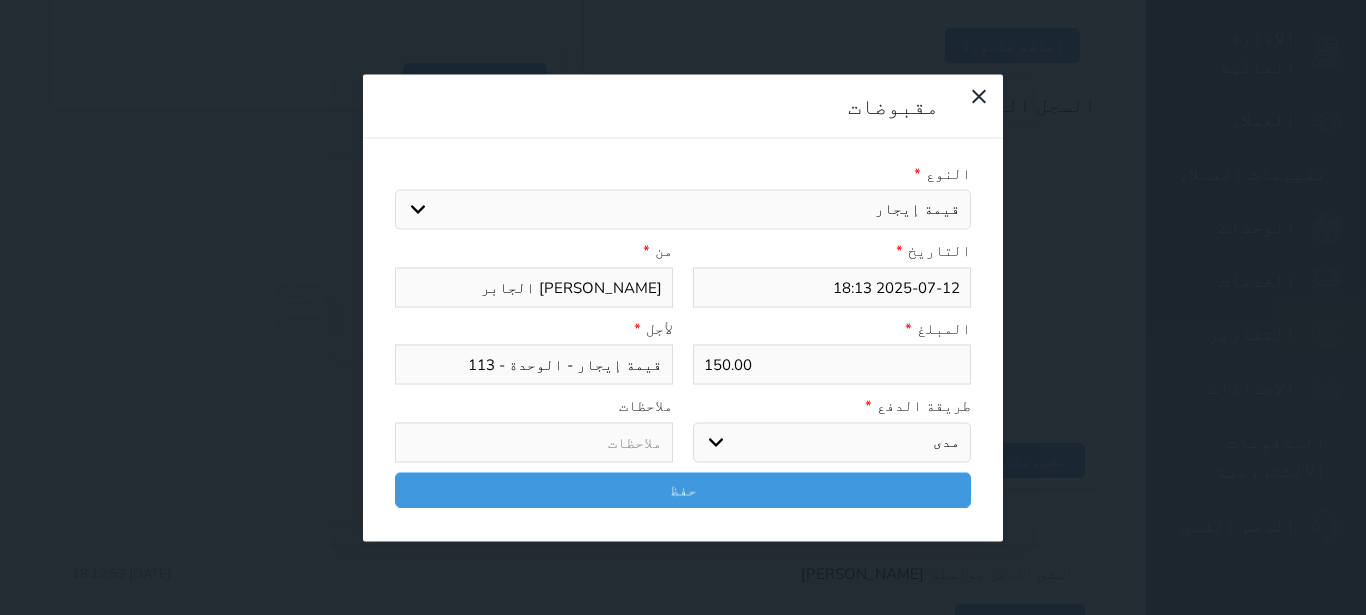 click at bounding box center (0, 0) 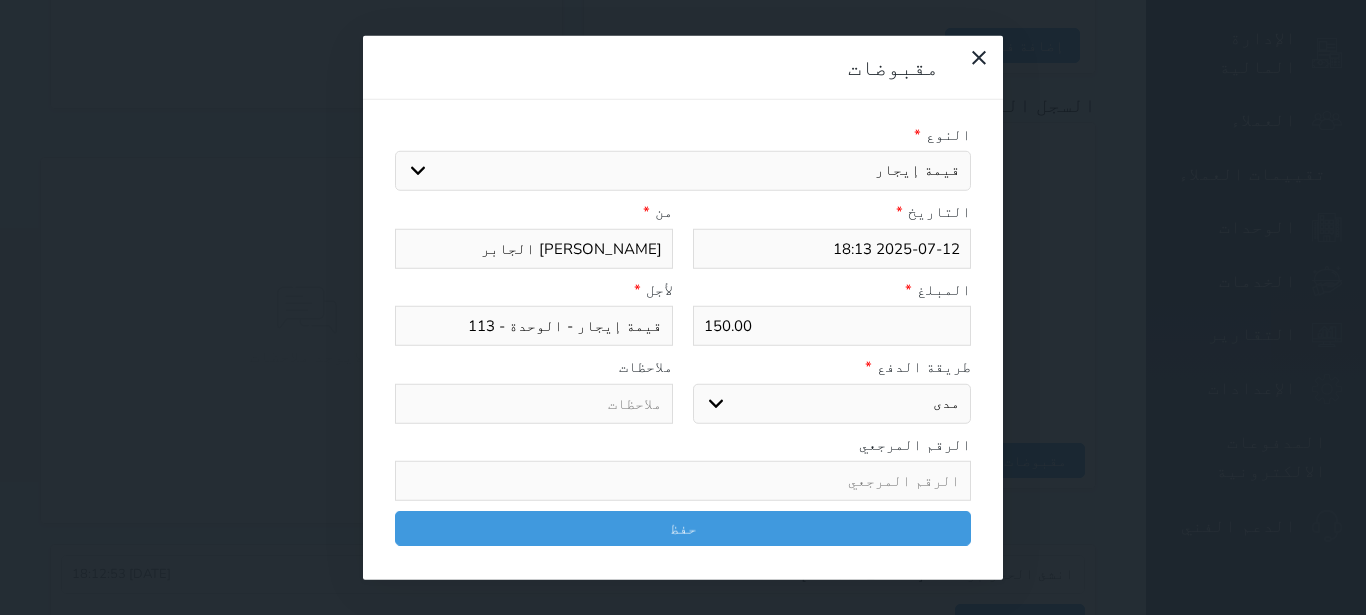select 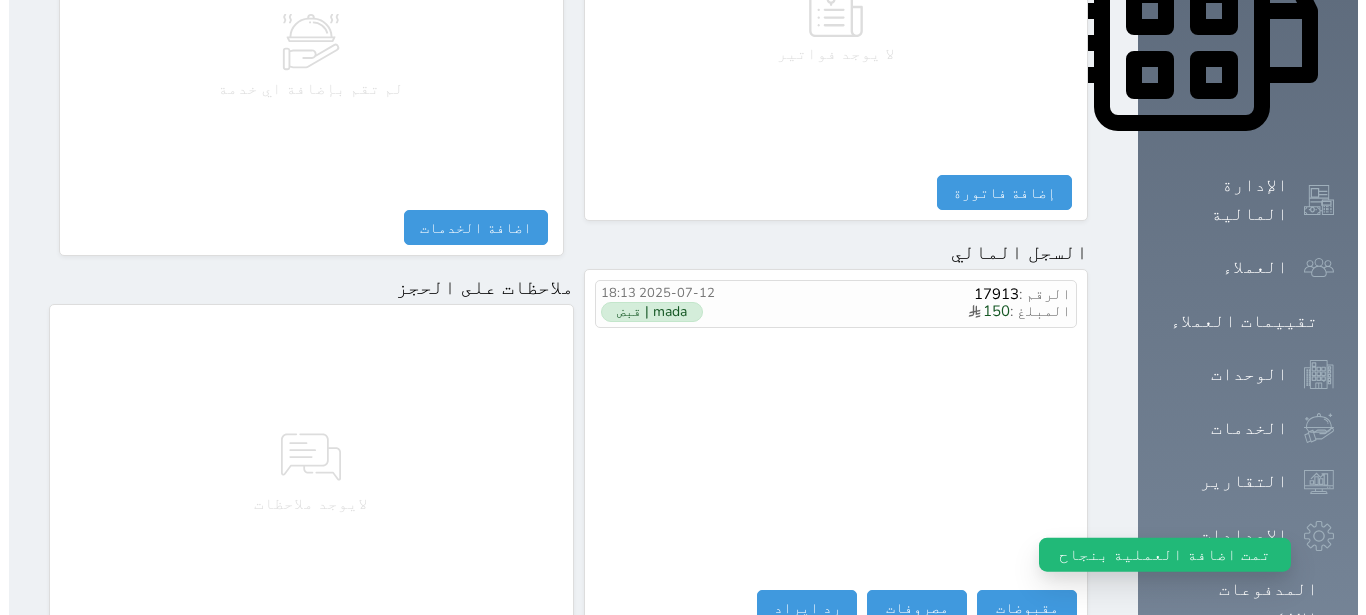 scroll, scrollTop: 913, scrollLeft: 0, axis: vertical 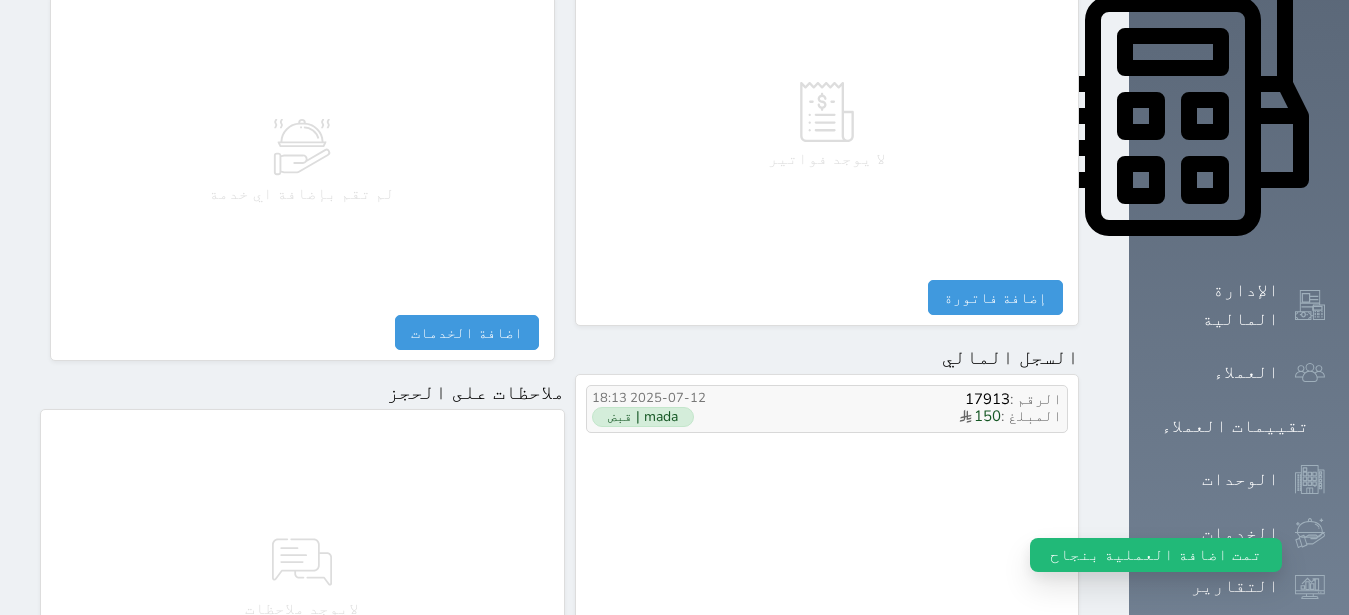 click on "المبلغ :  150" at bounding box center [897, 417] 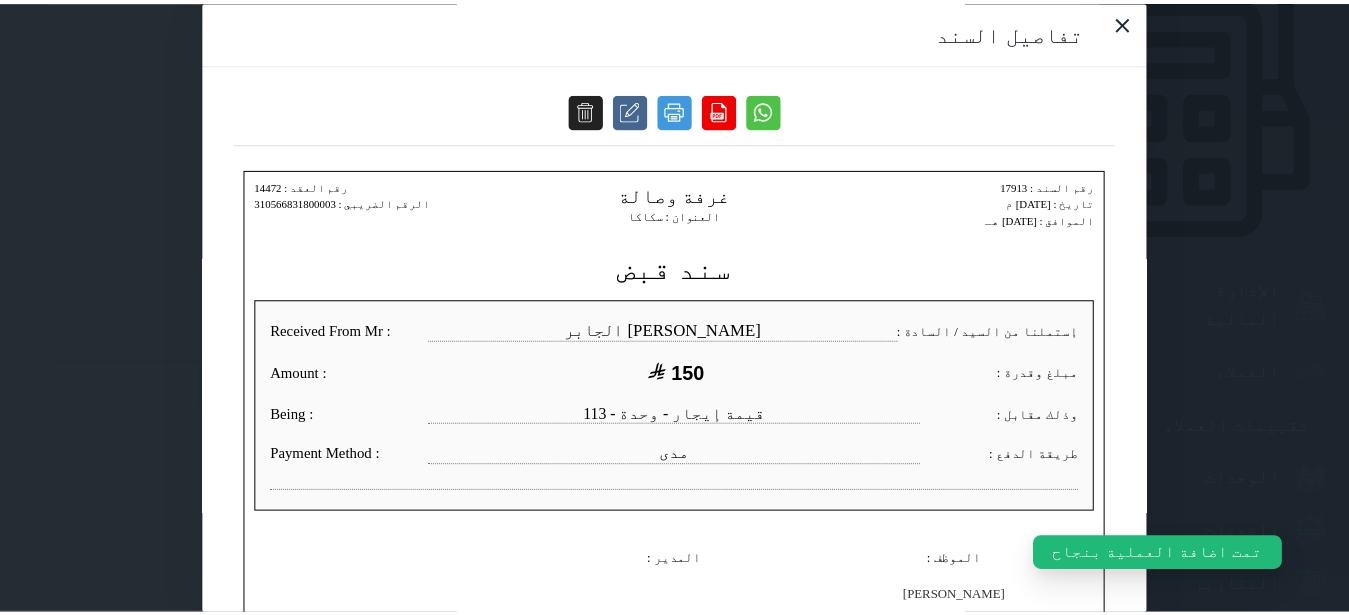scroll, scrollTop: 0, scrollLeft: 0, axis: both 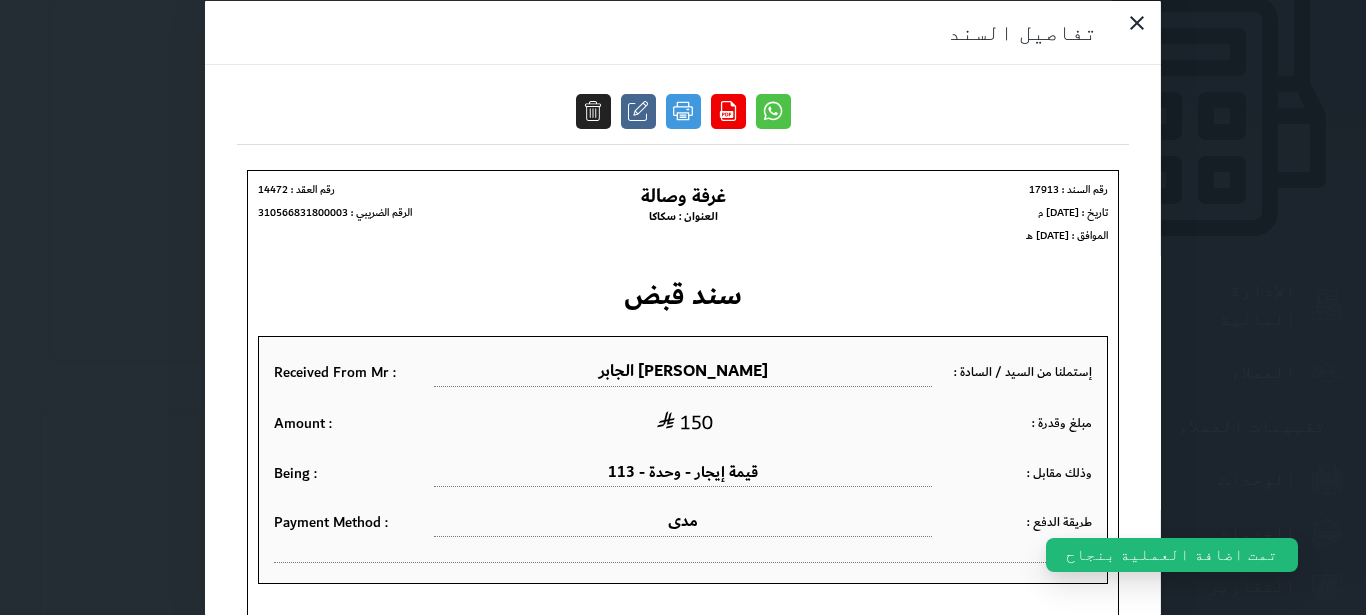 click on "تفاصيل السند" at bounding box center (683, 307) 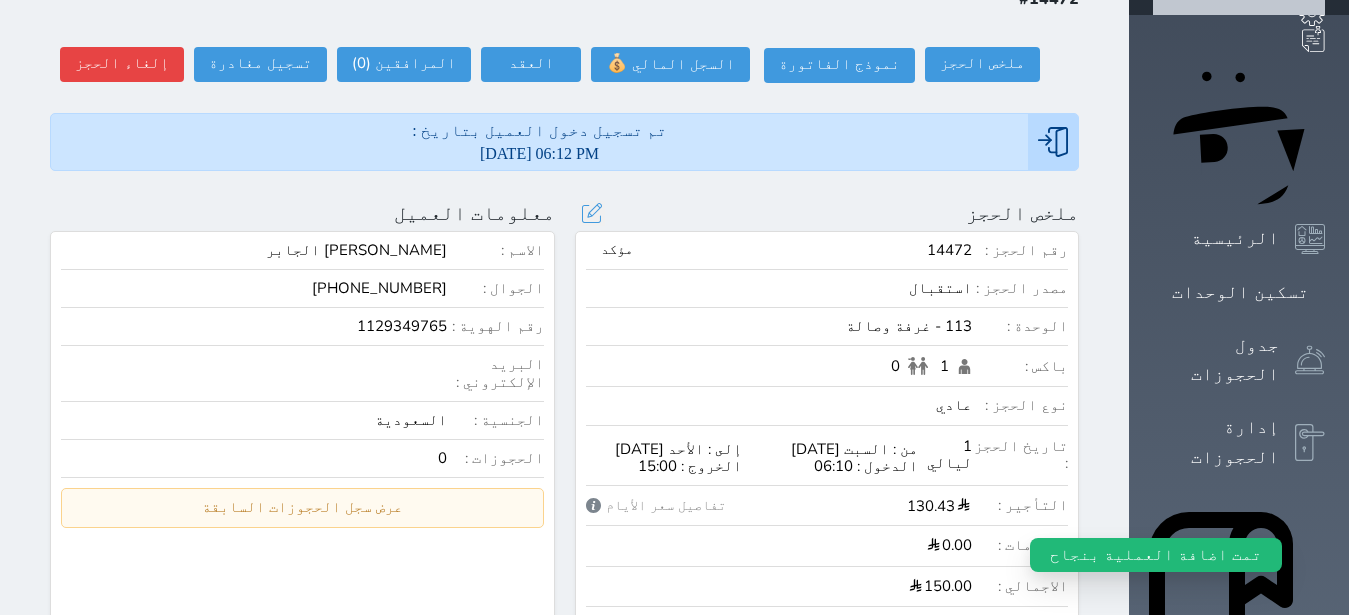 scroll, scrollTop: 0, scrollLeft: 0, axis: both 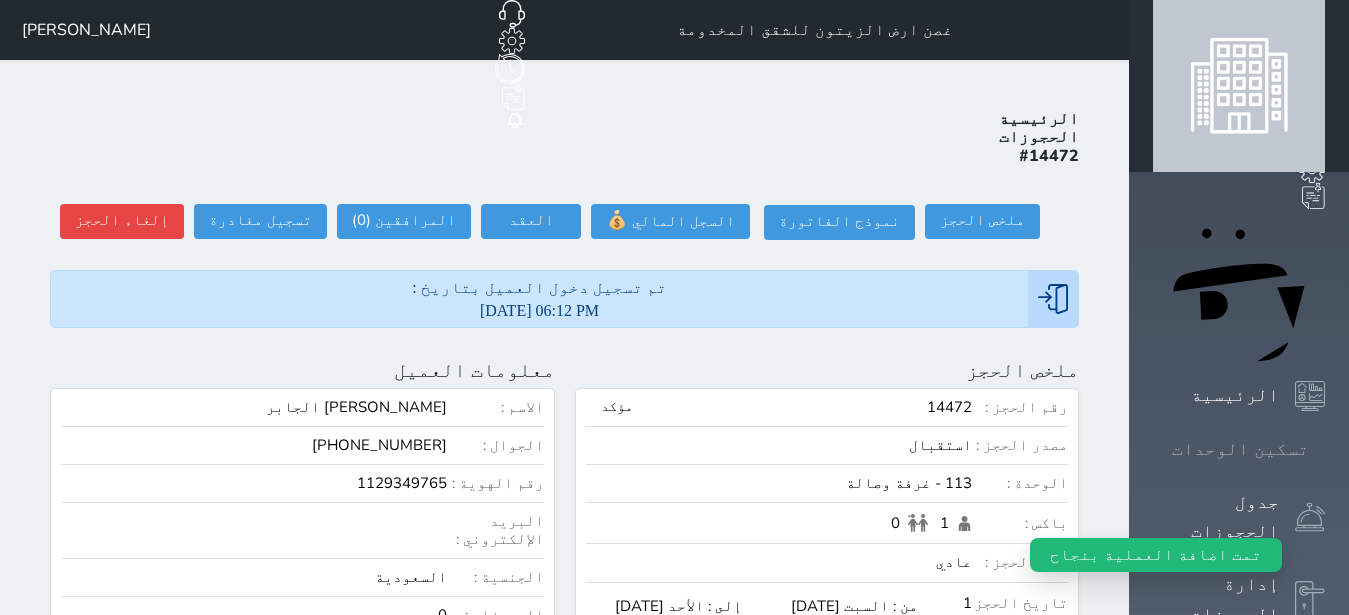 click at bounding box center (1325, 449) 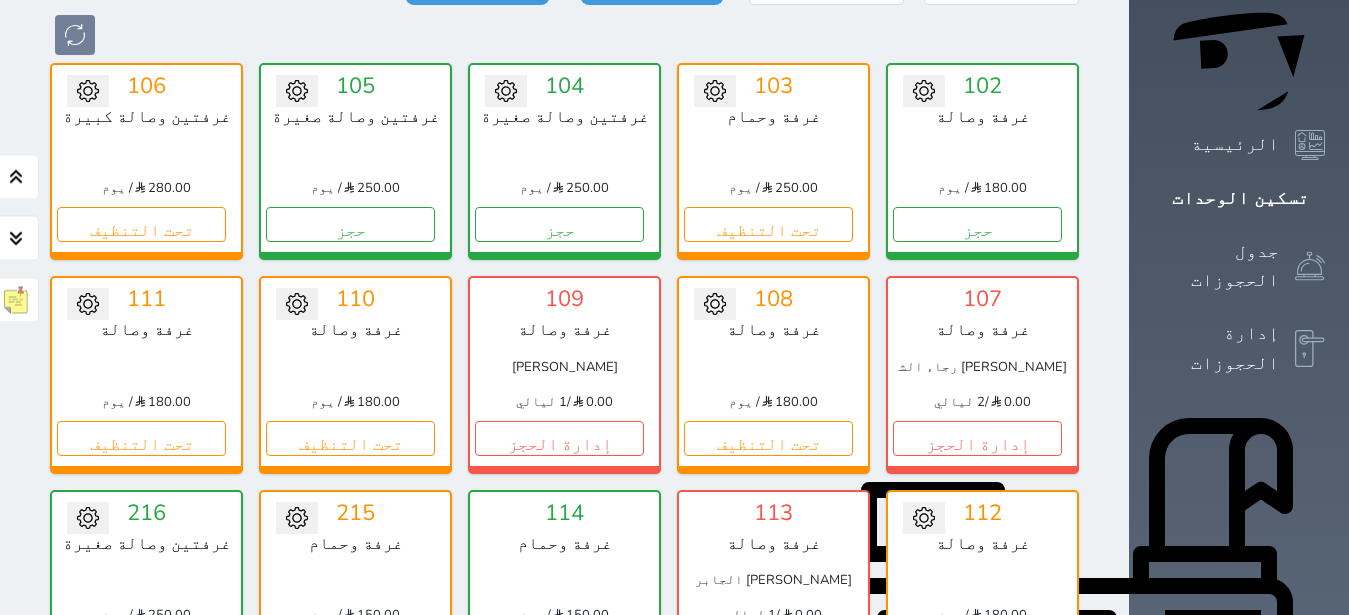 scroll, scrollTop: 330, scrollLeft: 0, axis: vertical 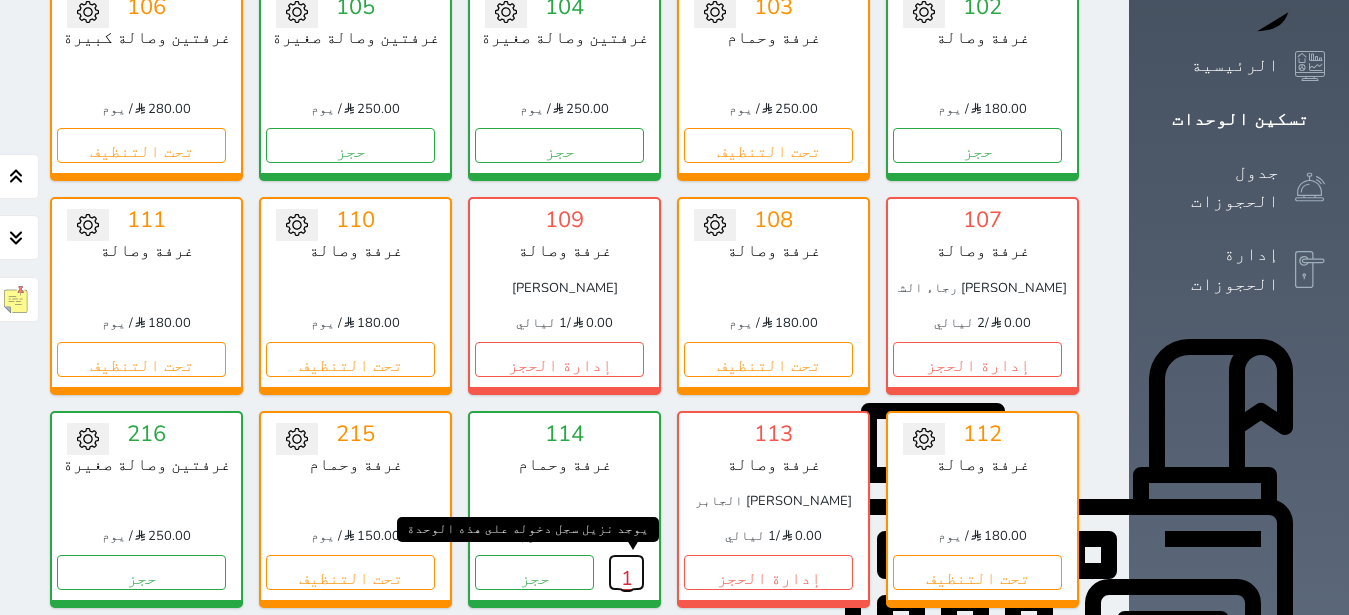 click on "1" at bounding box center [626, 572] 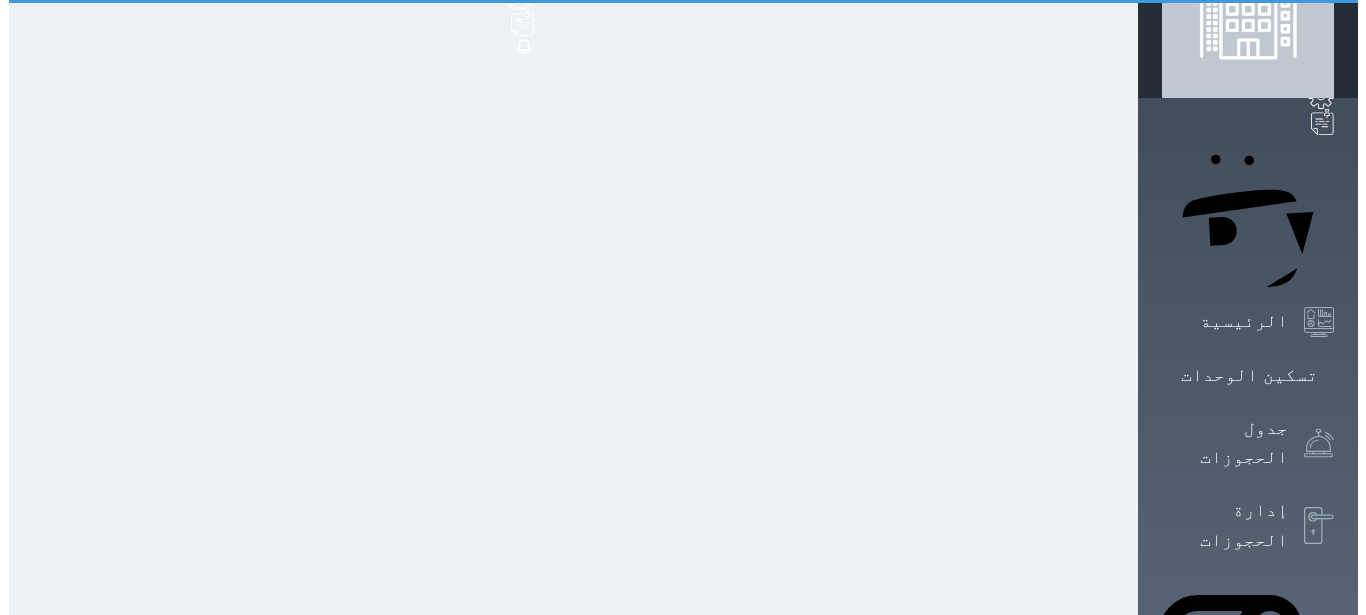 scroll, scrollTop: 0, scrollLeft: 0, axis: both 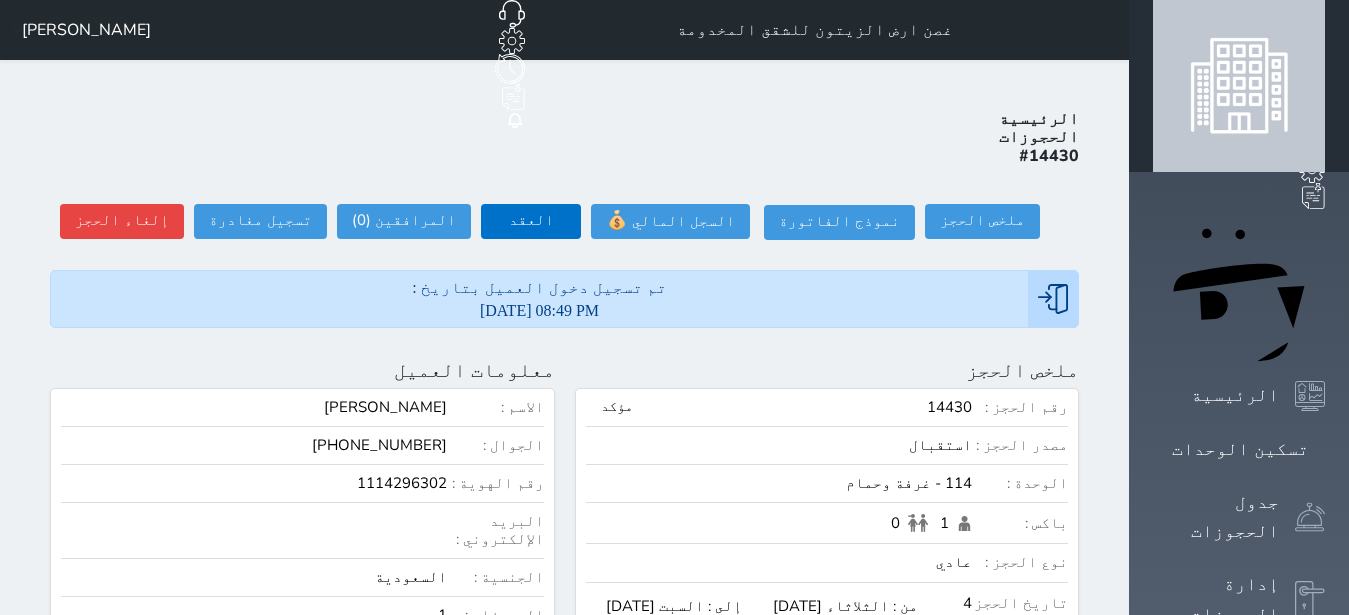 select 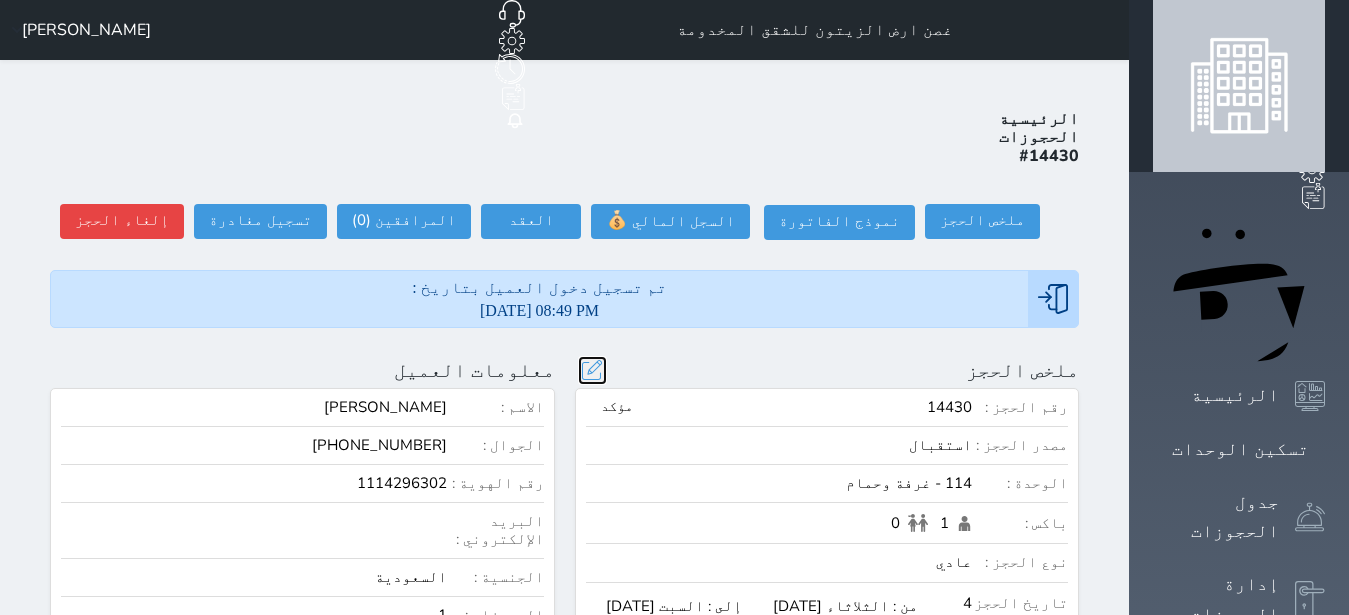 click at bounding box center (592, 370) 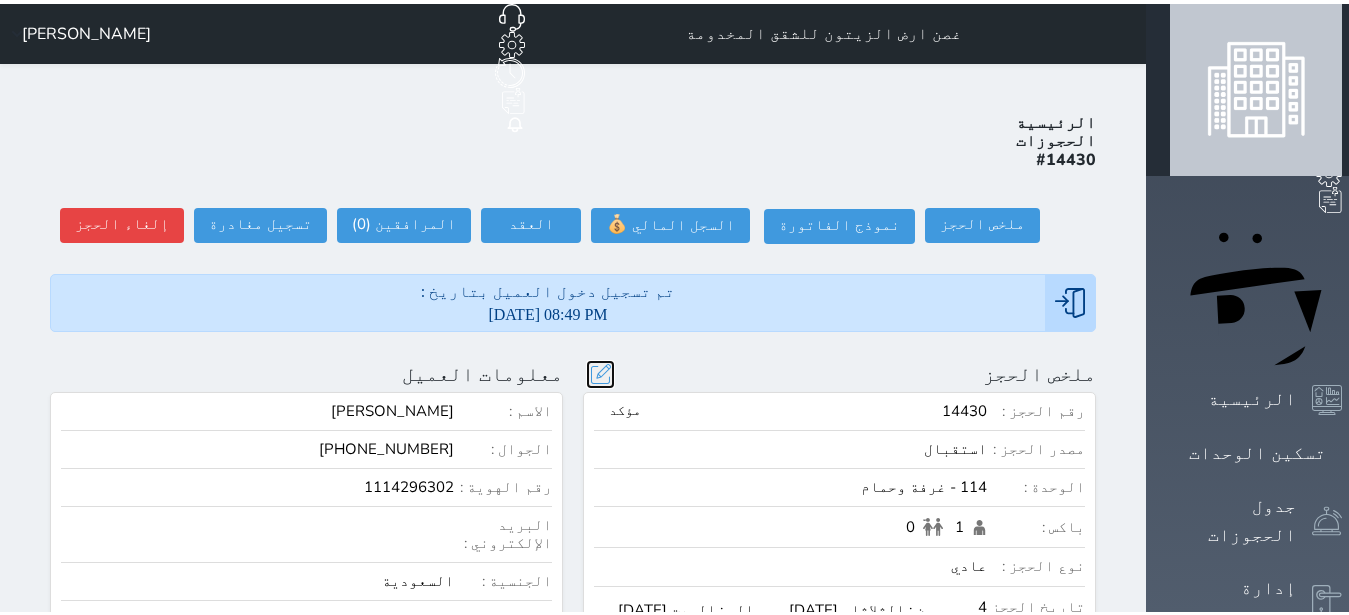 scroll, scrollTop: 45, scrollLeft: 0, axis: vertical 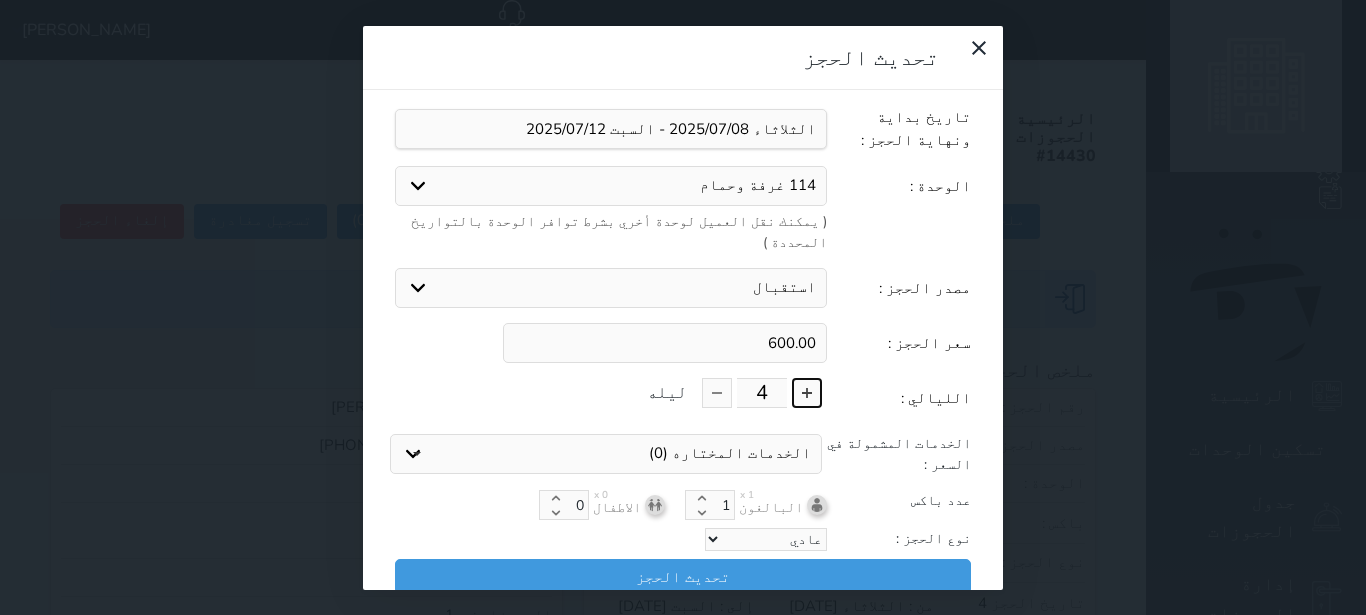 click at bounding box center (807, 393) 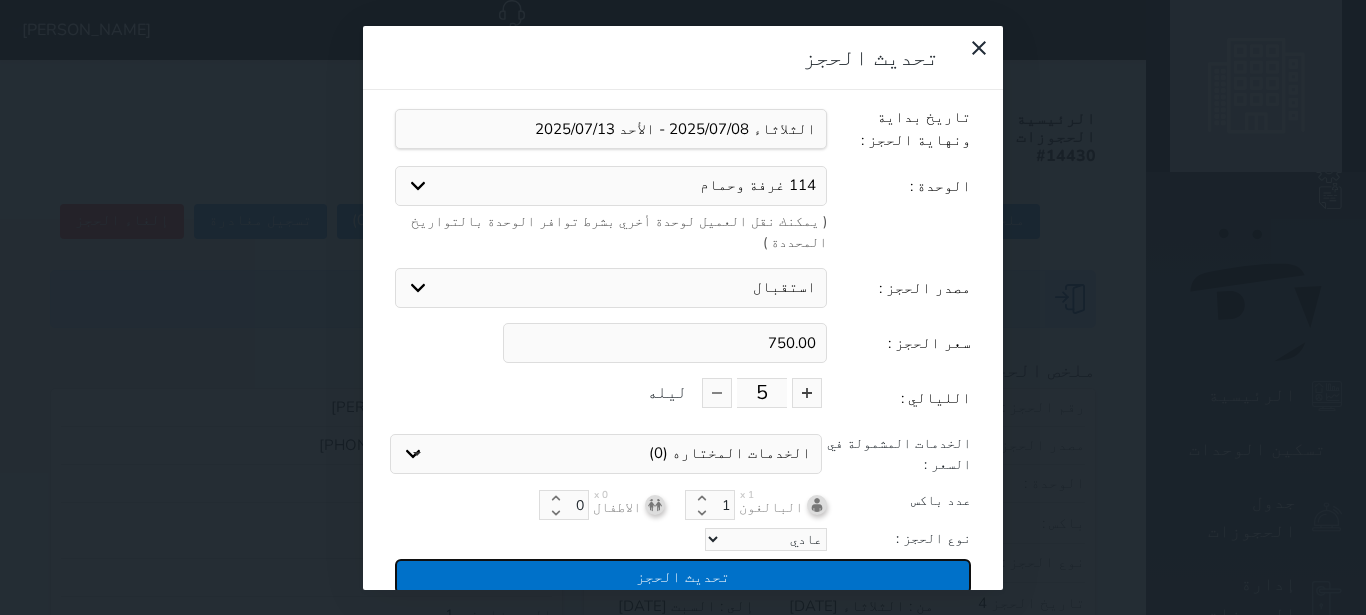 click on "تحديث الحجز" at bounding box center (683, 576) 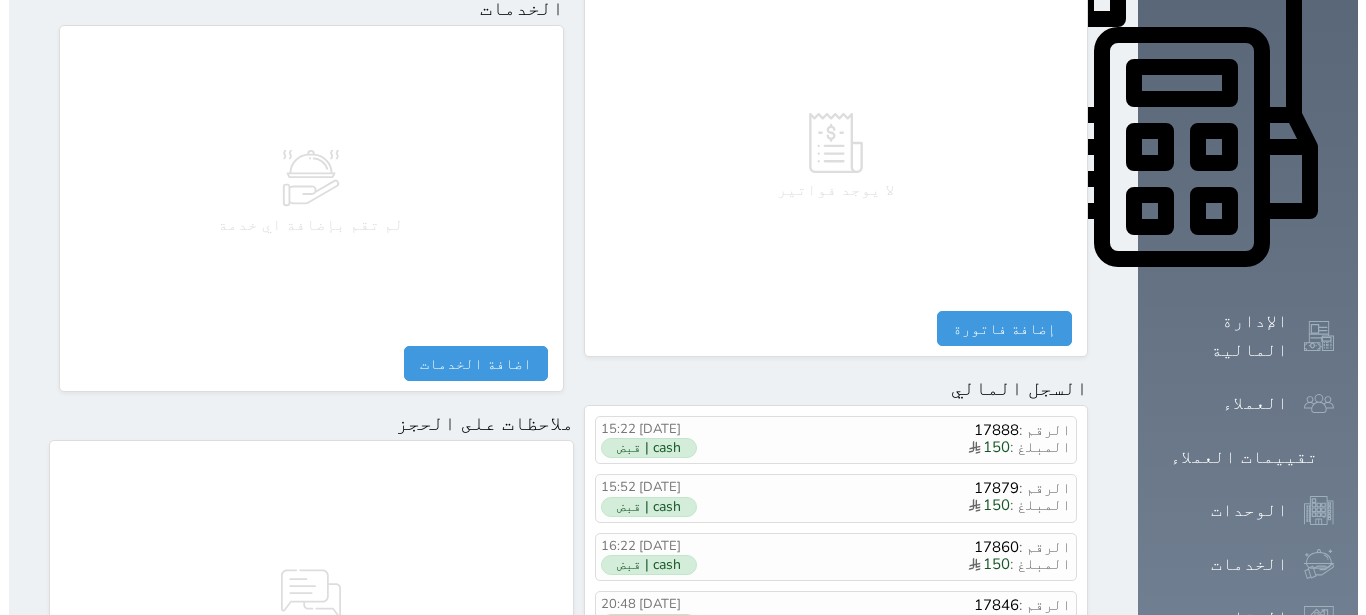 scroll, scrollTop: 1165, scrollLeft: 0, axis: vertical 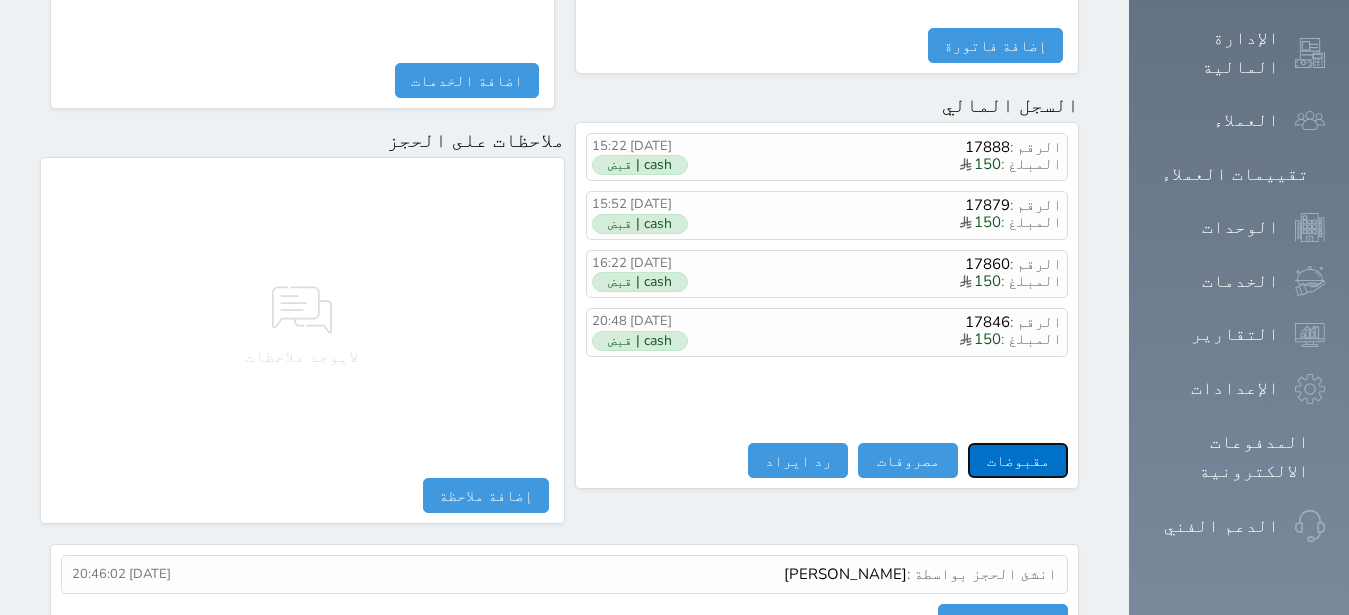 click on "مقبوضات" at bounding box center [1018, 460] 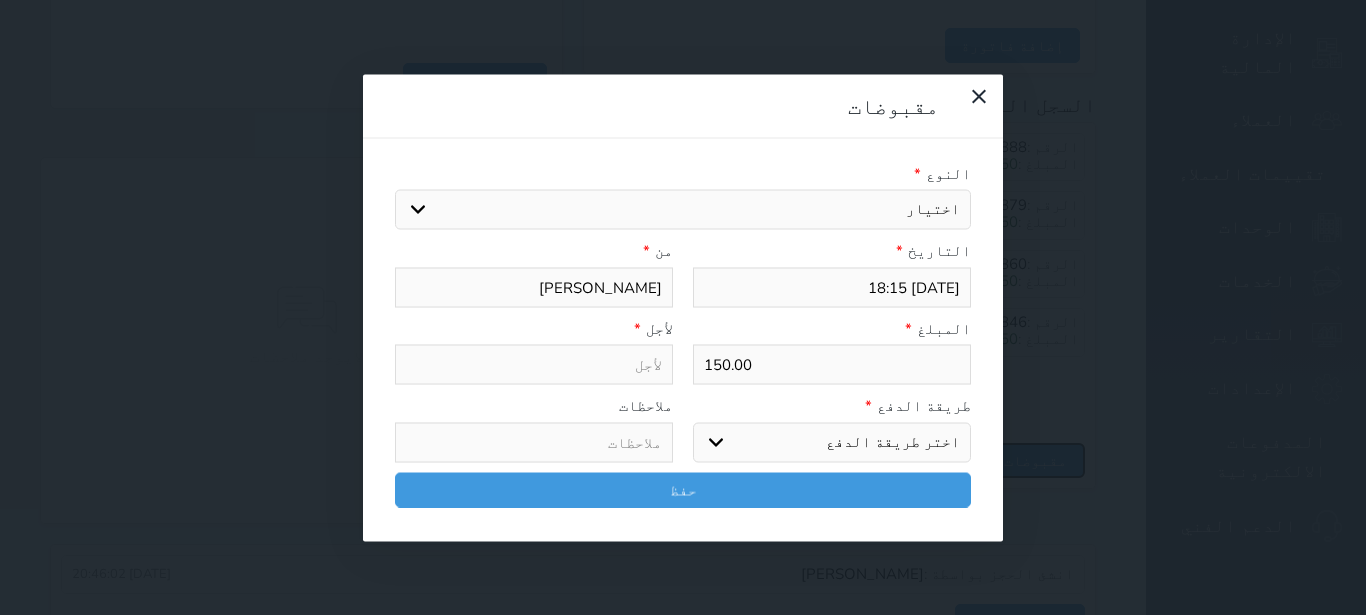 select 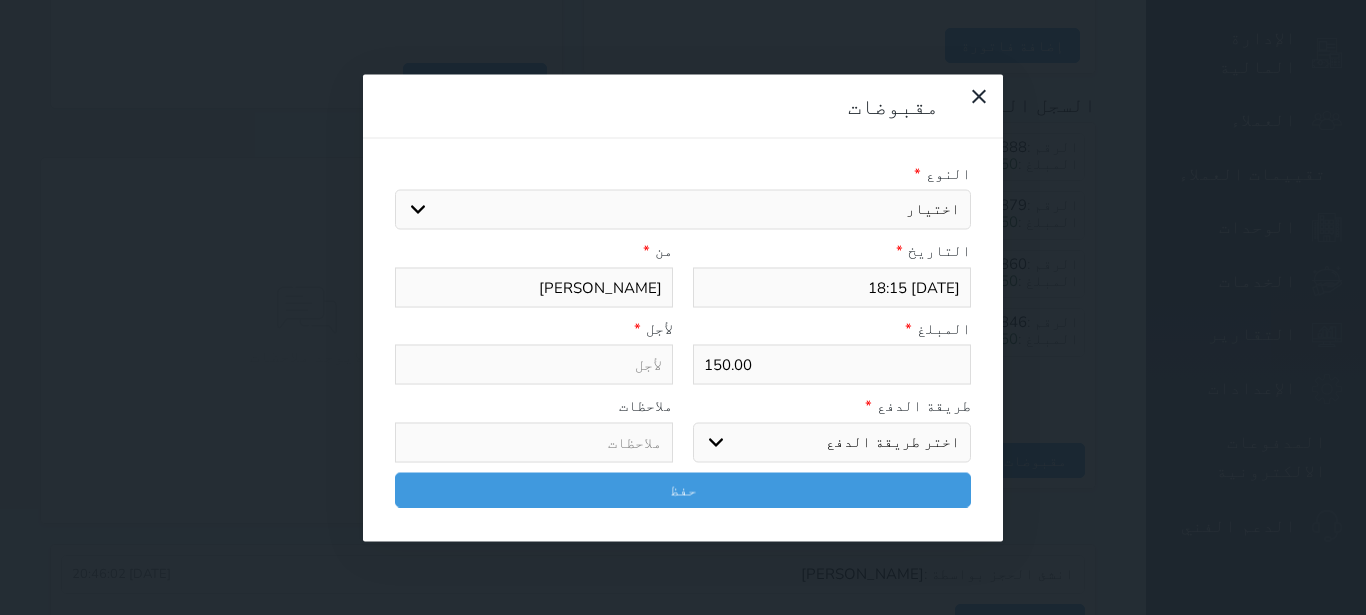 click on "اختيار   مقبوضات عامة قيمة إيجار فواتير تامين عربون لا ينطبق آخر مغسلة واي فاي - الإنترنت مواقف السيارات طعام الأغذية والمشروبات مشروبات المشروبات الباردة المشروبات الساخنة الإفطار غداء عشاء مخبز و كعك حمام سباحة الصالة الرياضية سبا و خدمات الجمال اختيار وإسقاط (خدمات النقل) ميني بار كابل - تلفزيون سرير إضافي تصفيف الشعر التسوق خدمات الجولات السياحية المنظمة خدمات الدليل السياحي" at bounding box center [683, 210] 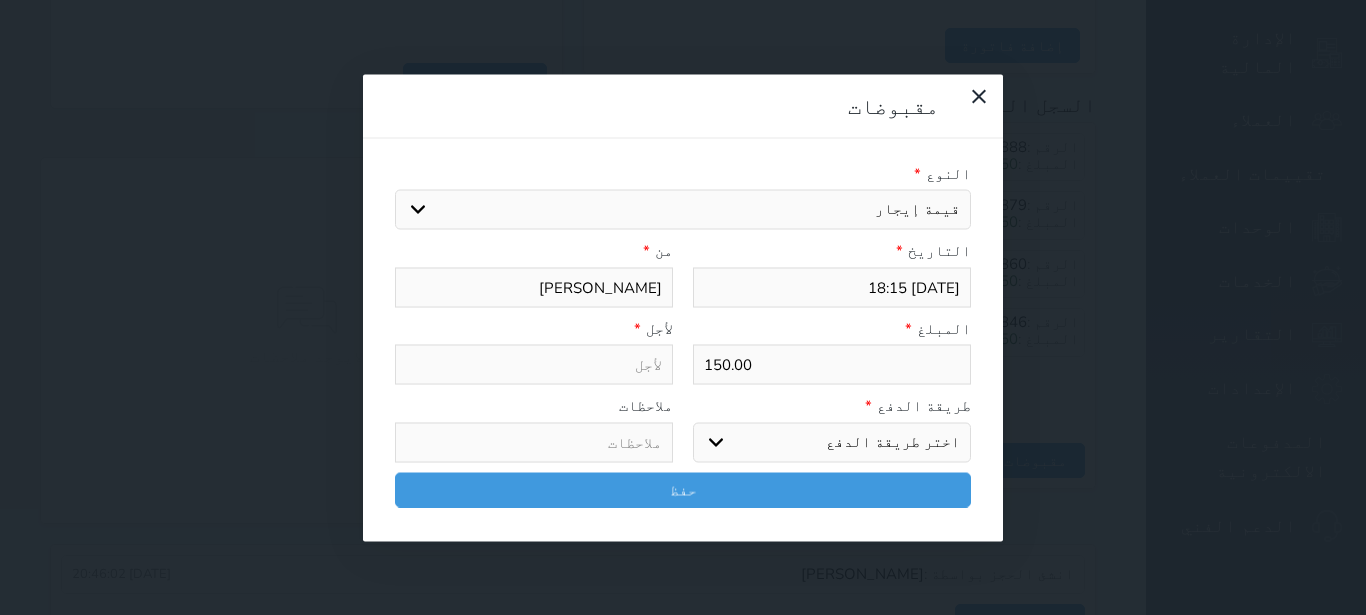 select 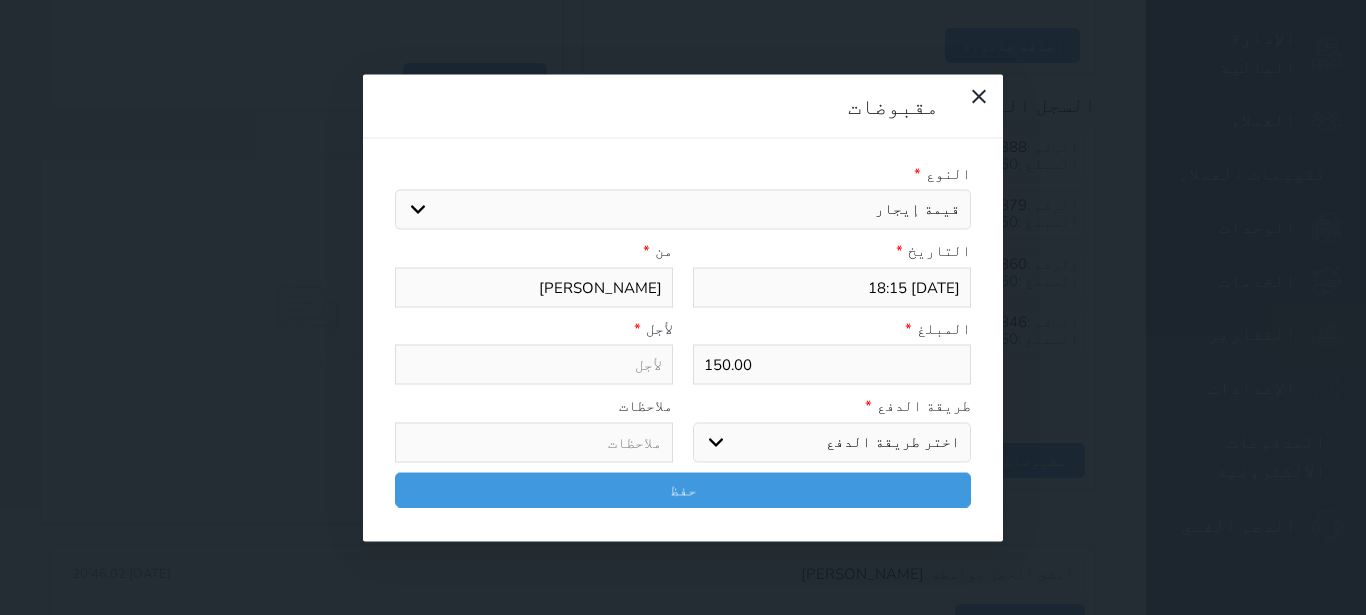 type on "قيمة إيجار - الوحدة - 114" 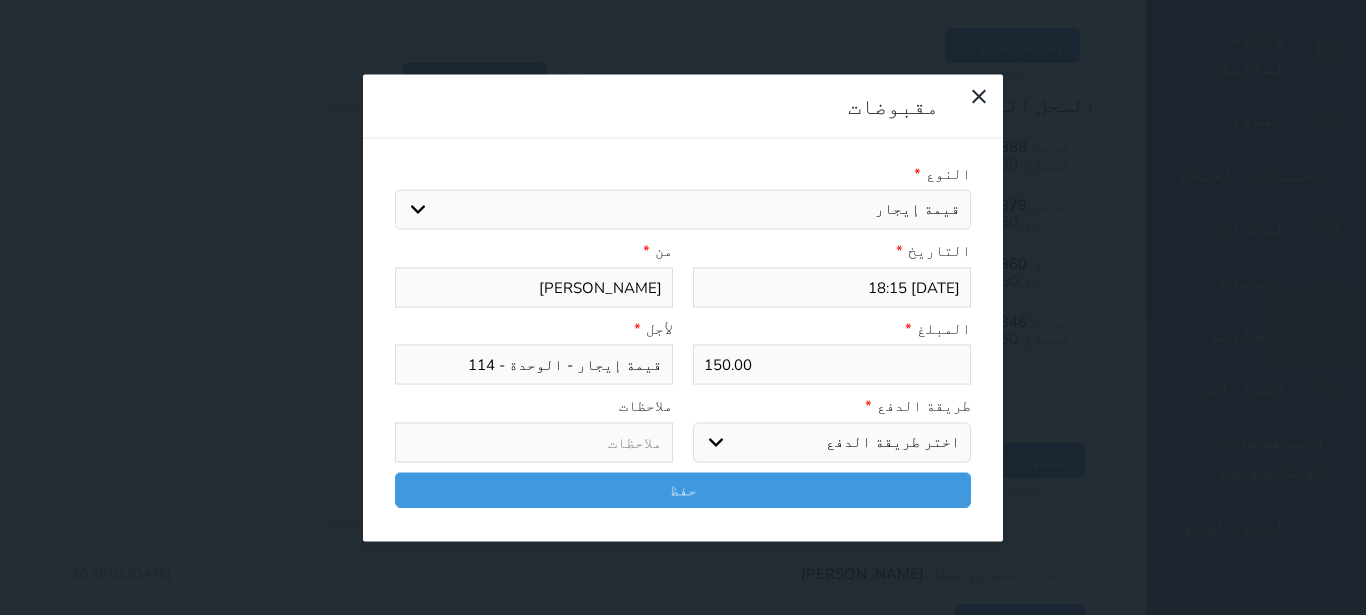 click on "اختر طريقة الدفع   دفع نقدى   تحويل بنكى   مدى   بطاقة ائتمان   آجل" at bounding box center (832, 442) 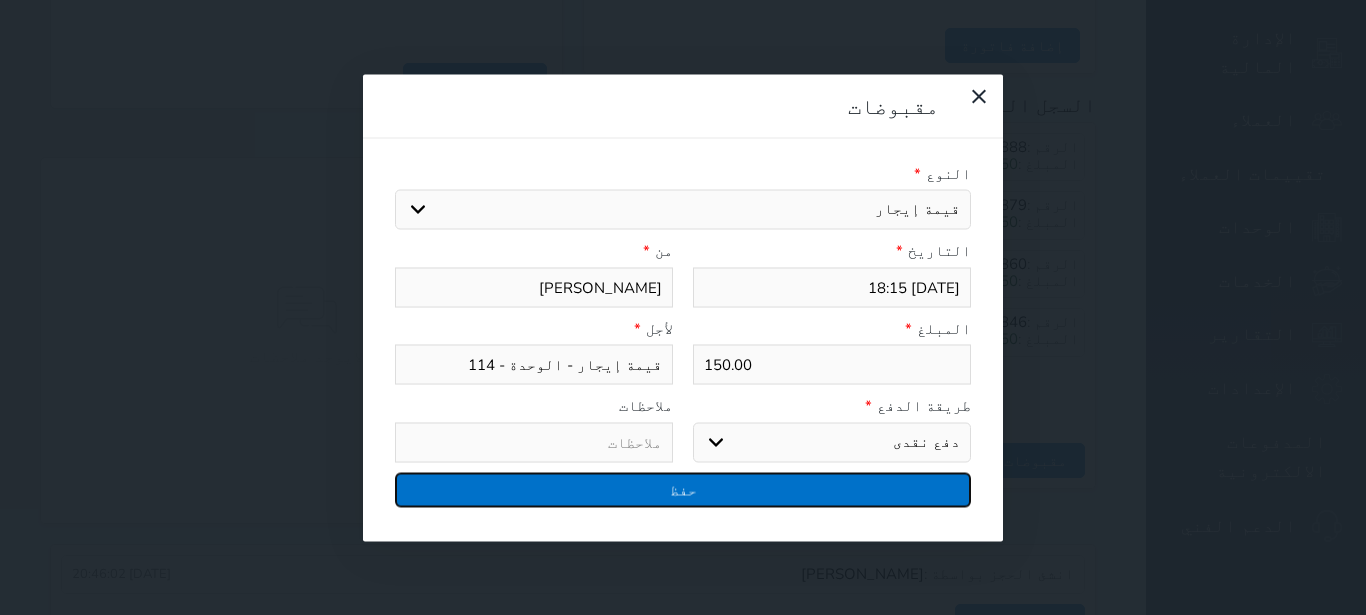 click on "حفظ" at bounding box center (683, 489) 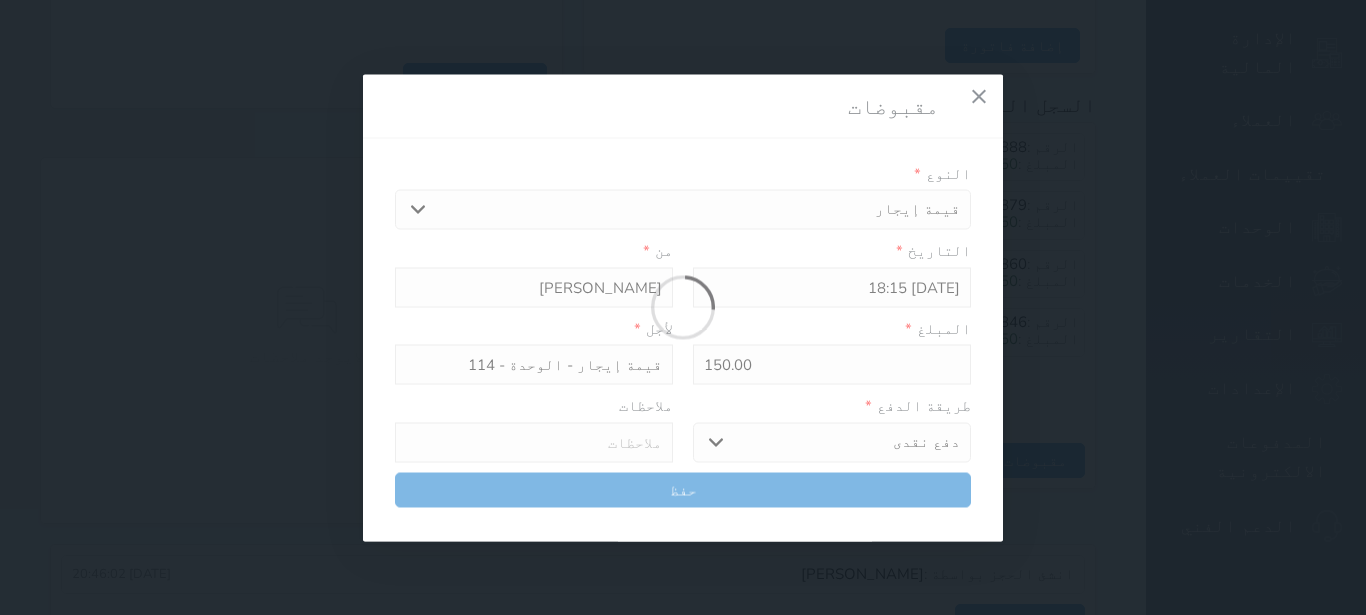 select 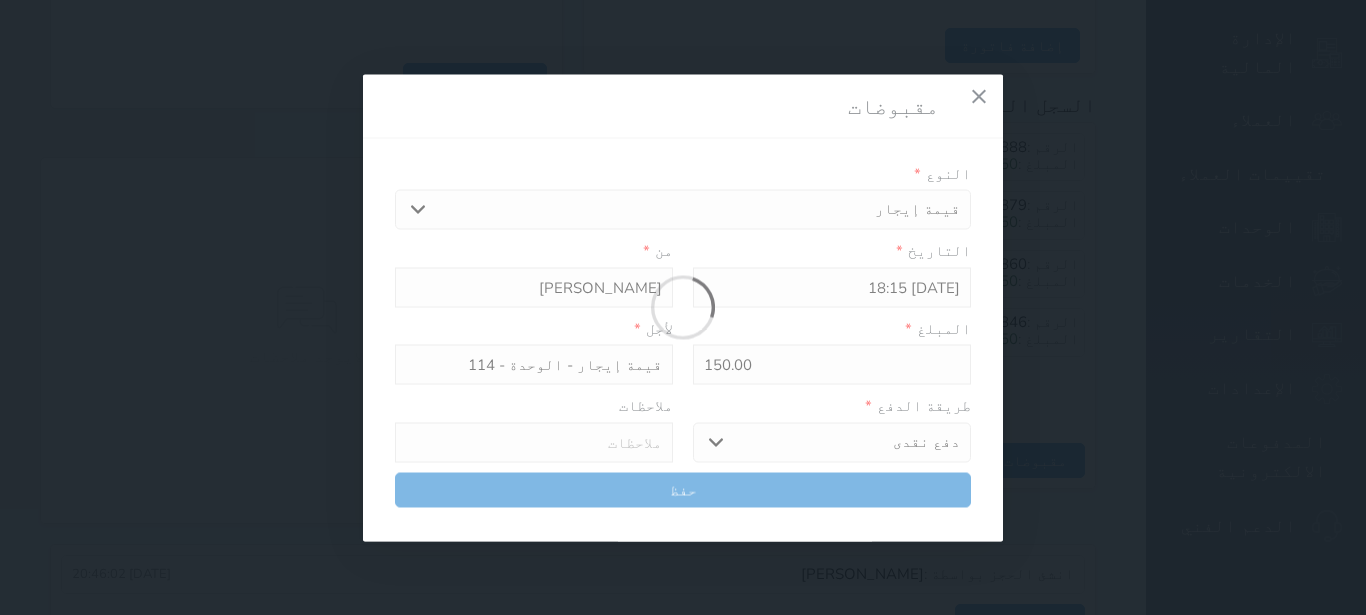 type 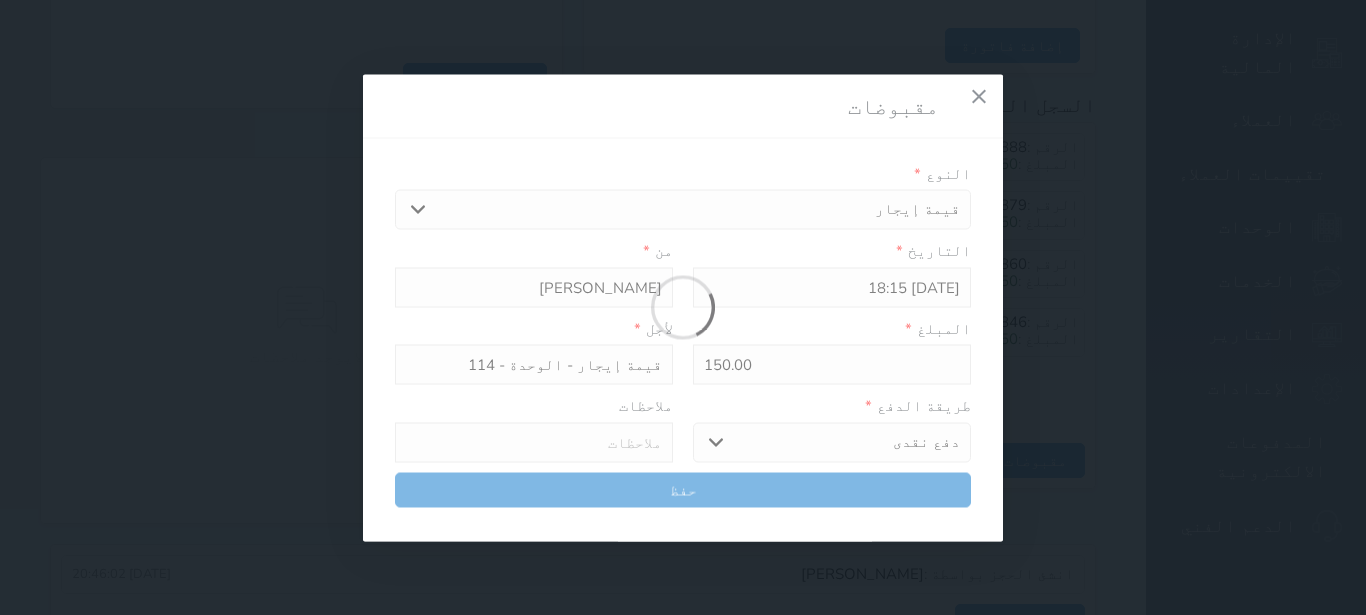 type on "0" 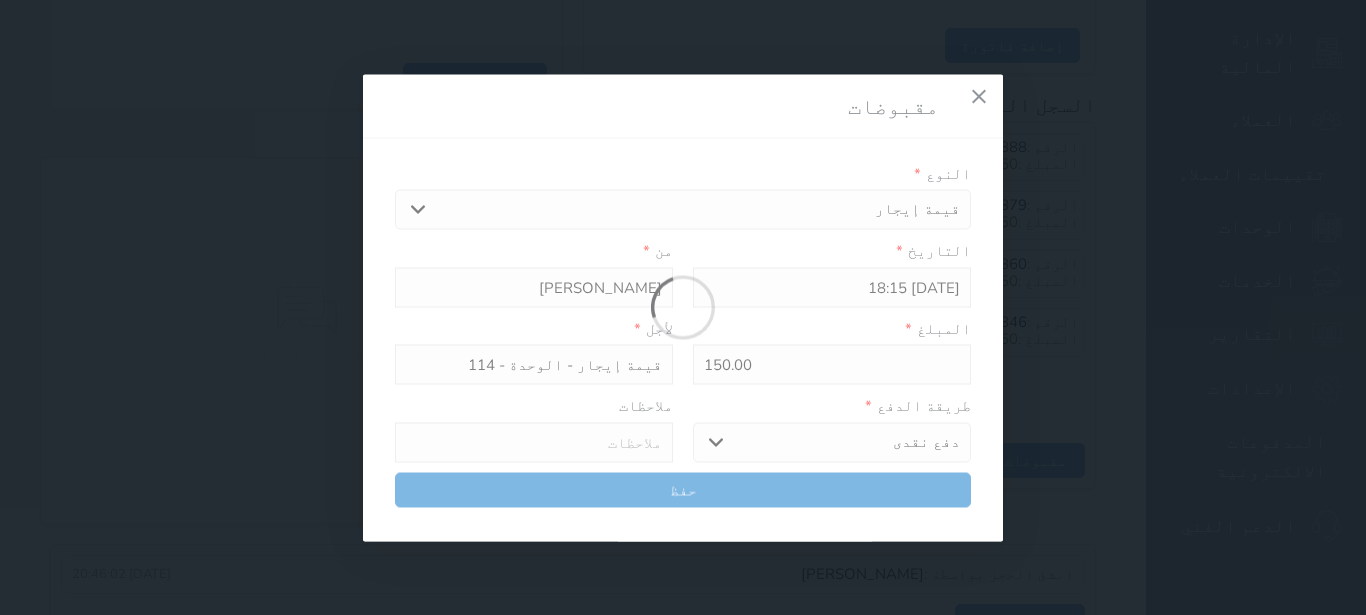 select 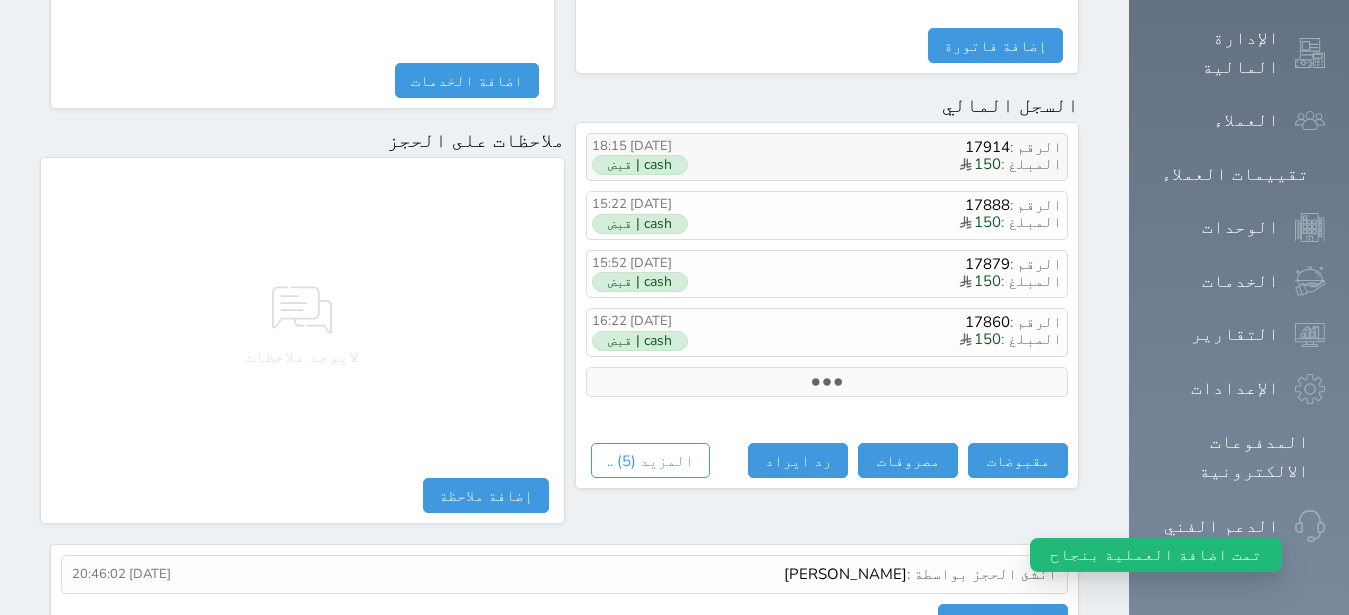 click on "المبلغ :  150" at bounding box center (897, 165) 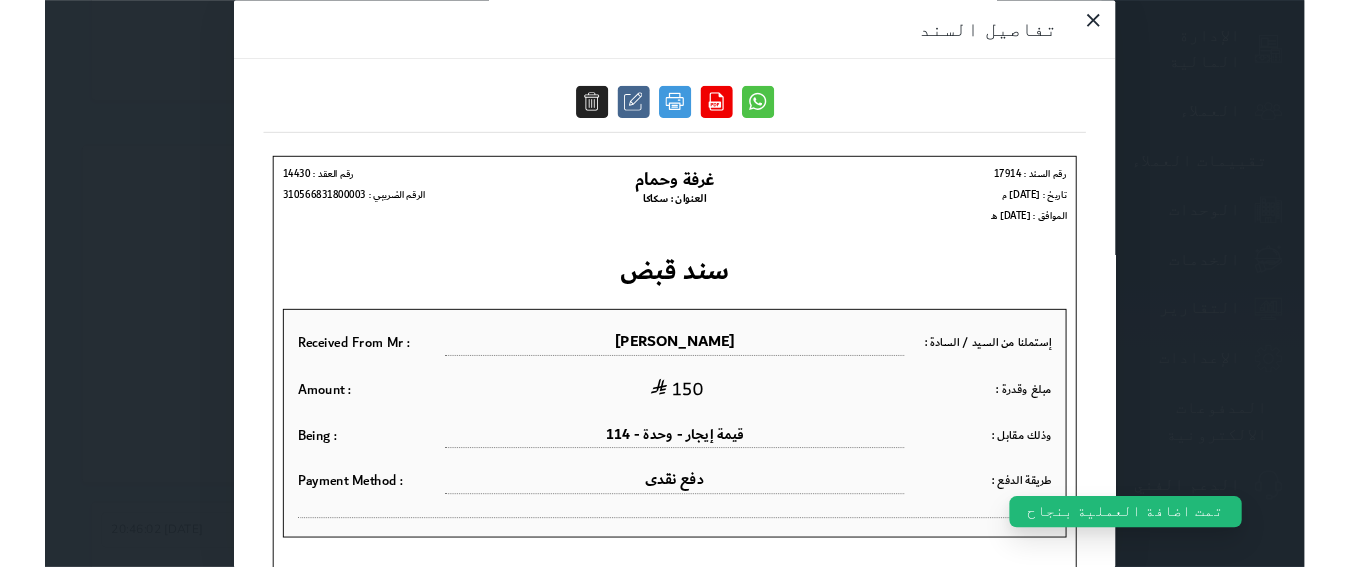 scroll, scrollTop: 0, scrollLeft: 0, axis: both 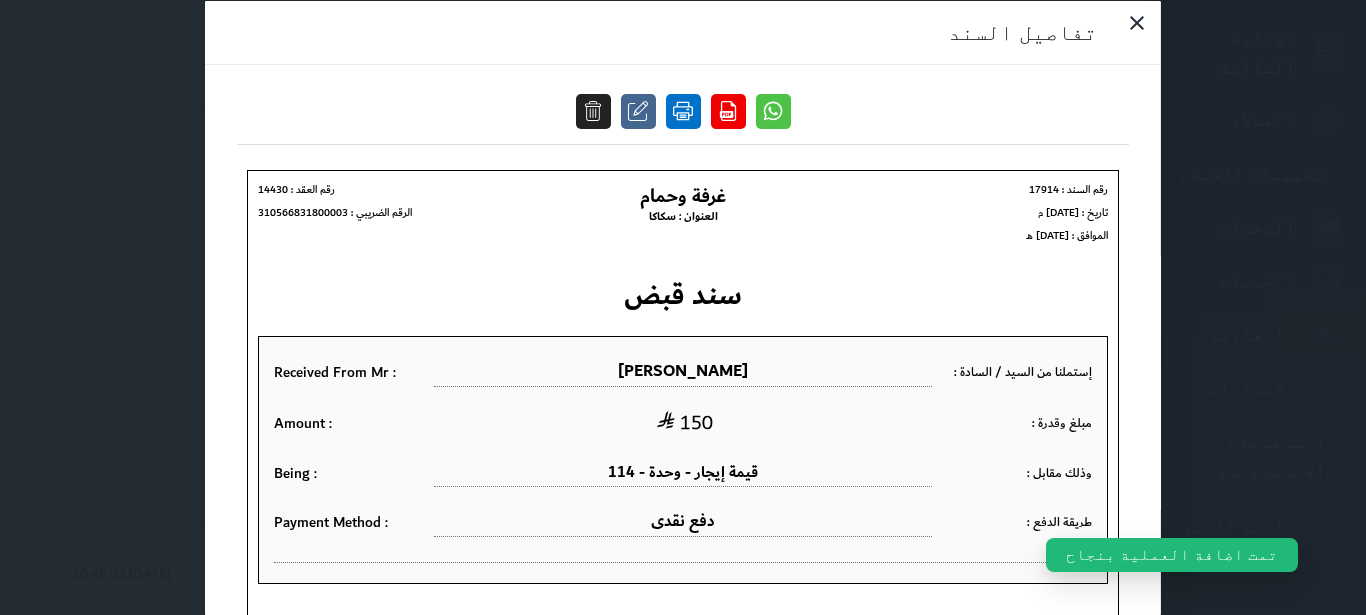 click at bounding box center (683, 110) 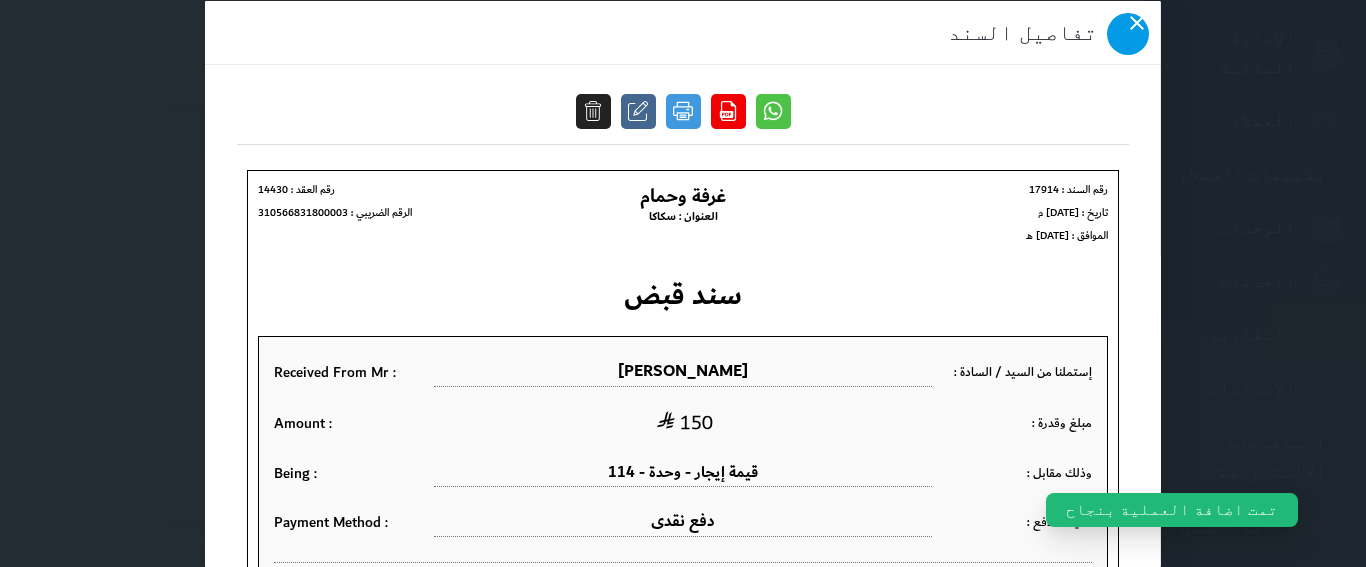 click at bounding box center (1128, 33) 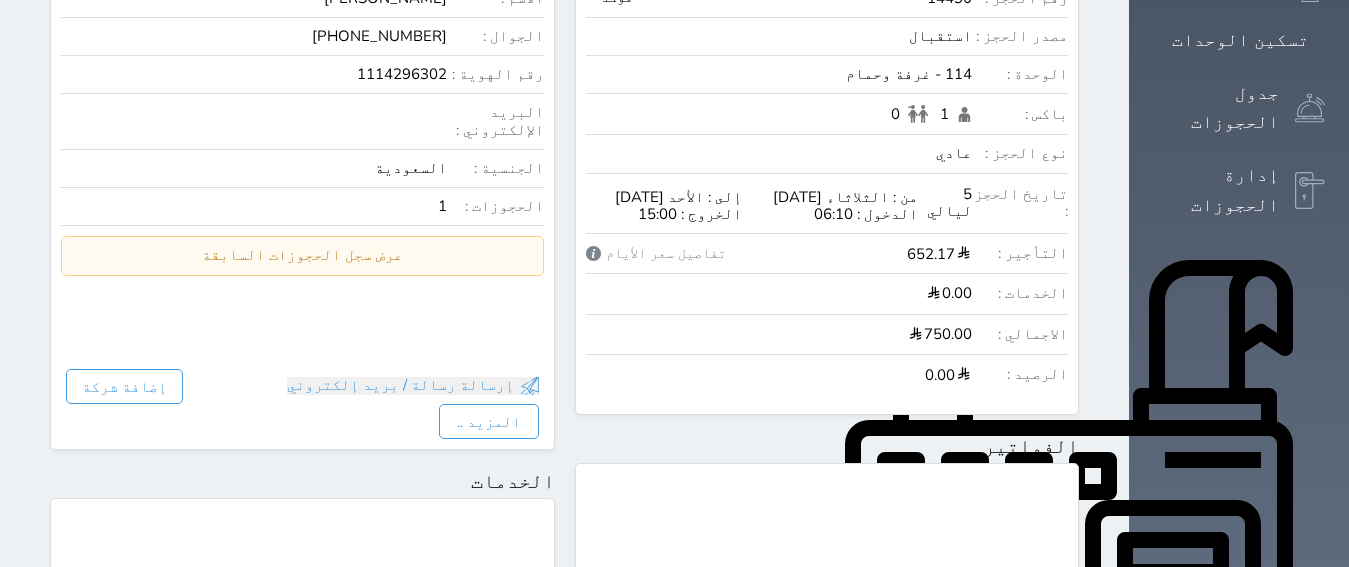 scroll, scrollTop: 0, scrollLeft: 0, axis: both 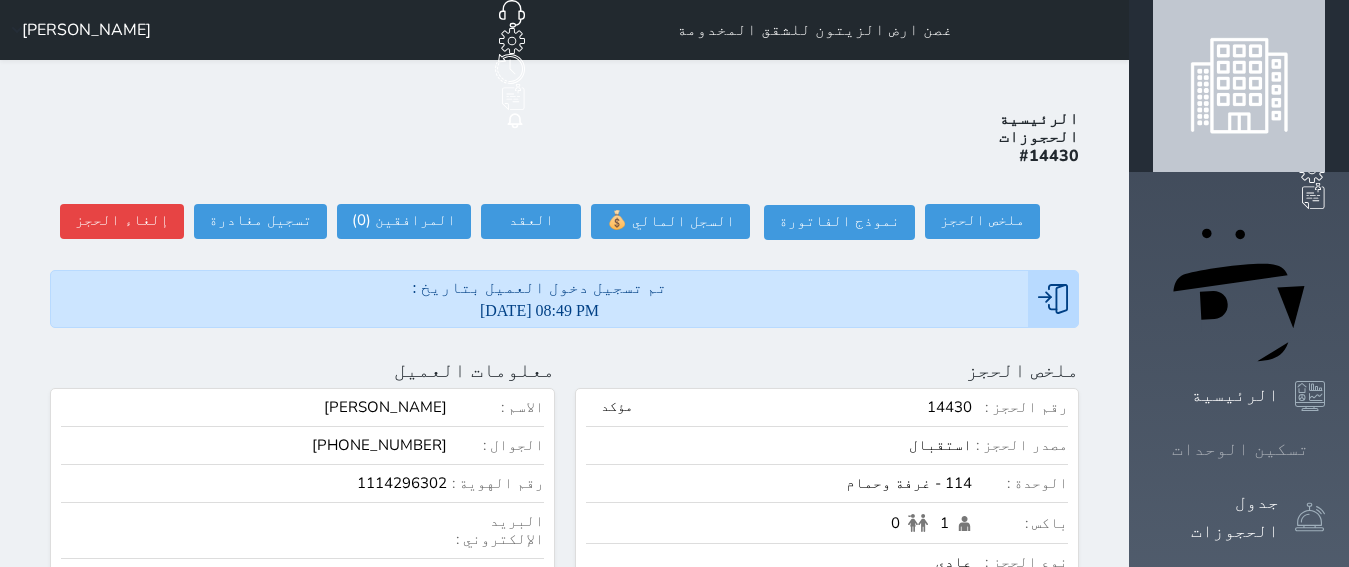 click 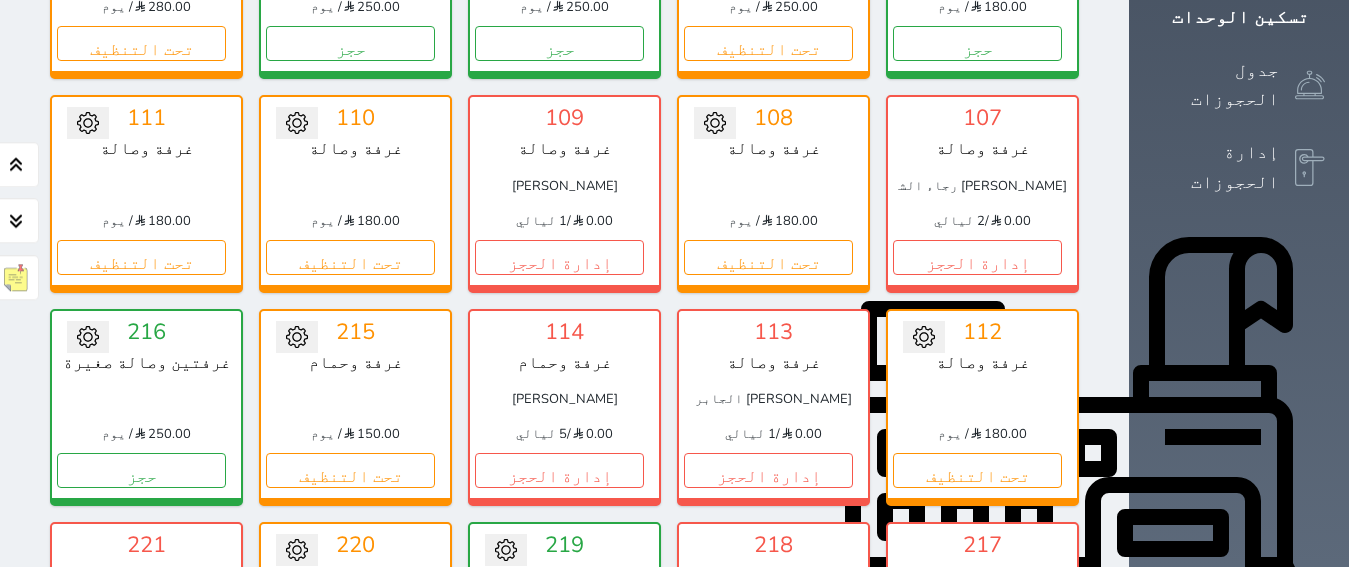 scroll, scrollTop: 252, scrollLeft: 0, axis: vertical 